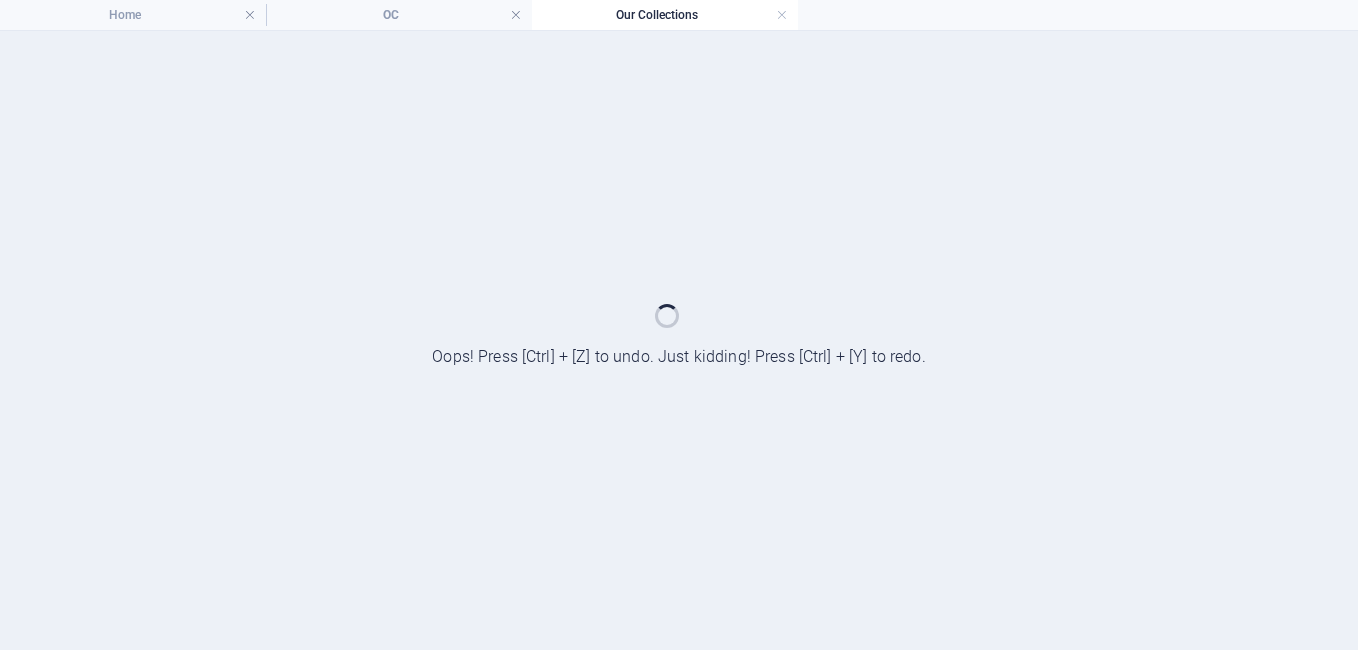 scroll, scrollTop: 0, scrollLeft: 0, axis: both 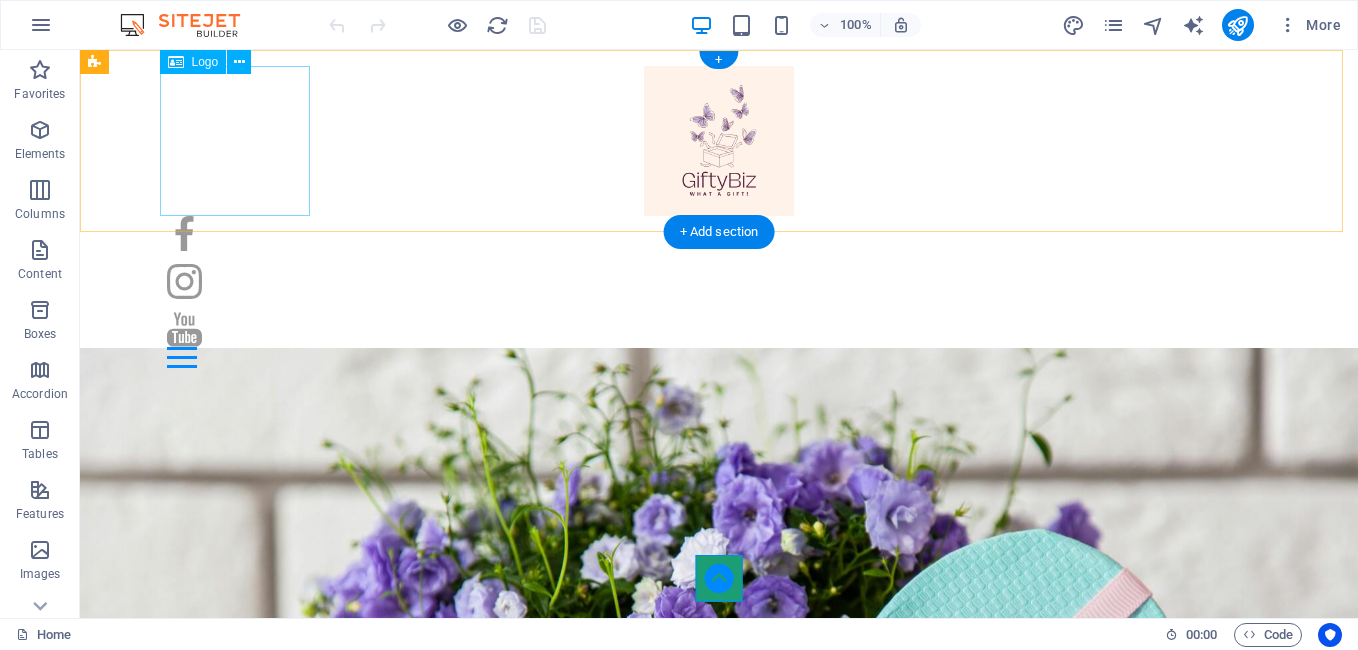 click at bounding box center [719, 141] 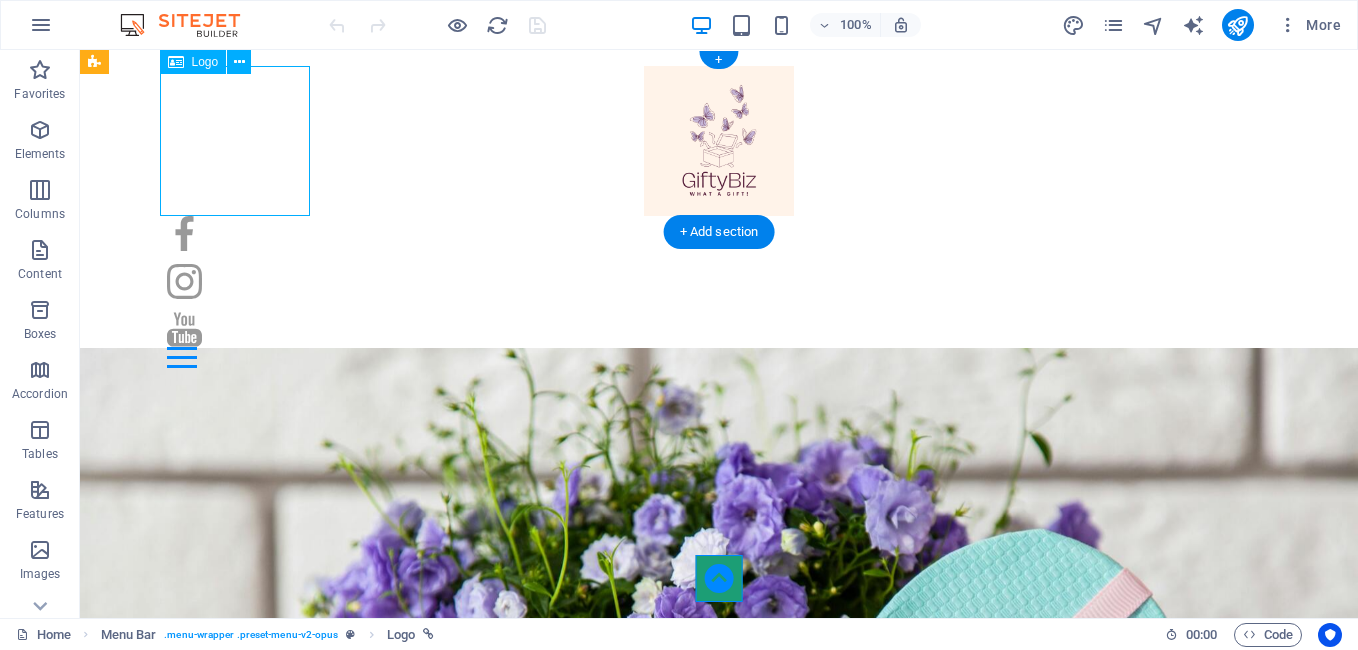 click at bounding box center (719, 141) 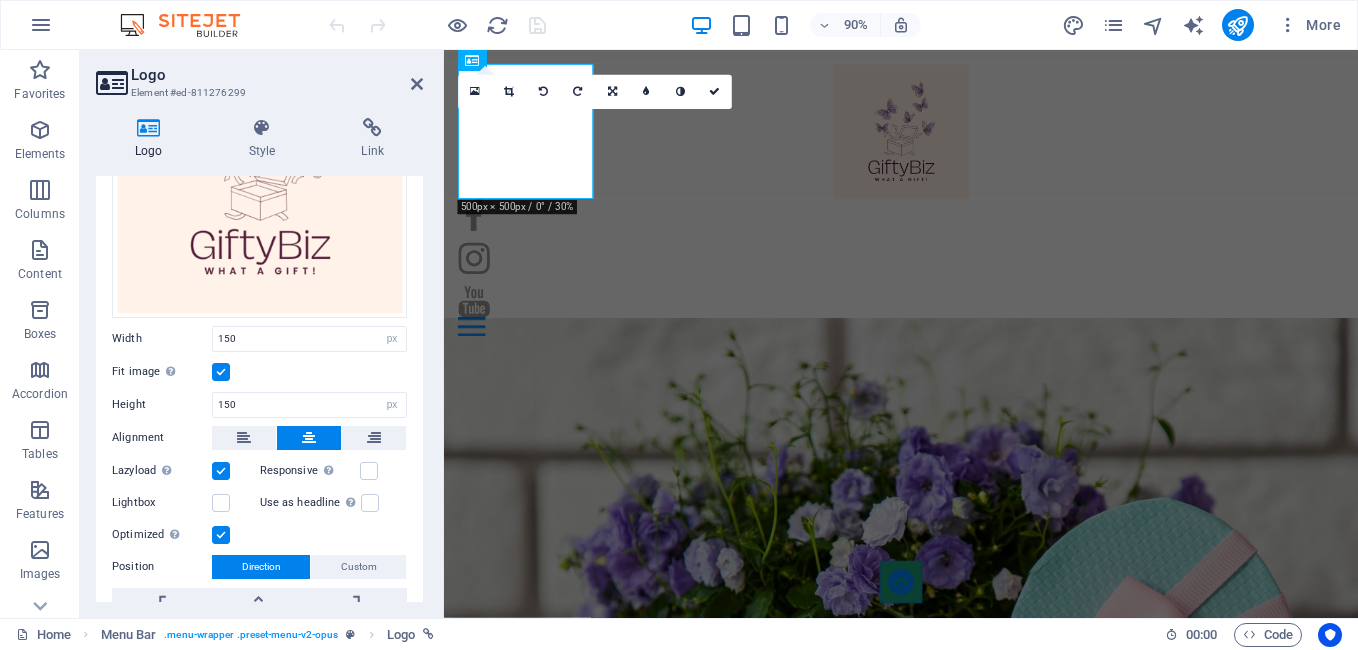 scroll, scrollTop: 239, scrollLeft: 0, axis: vertical 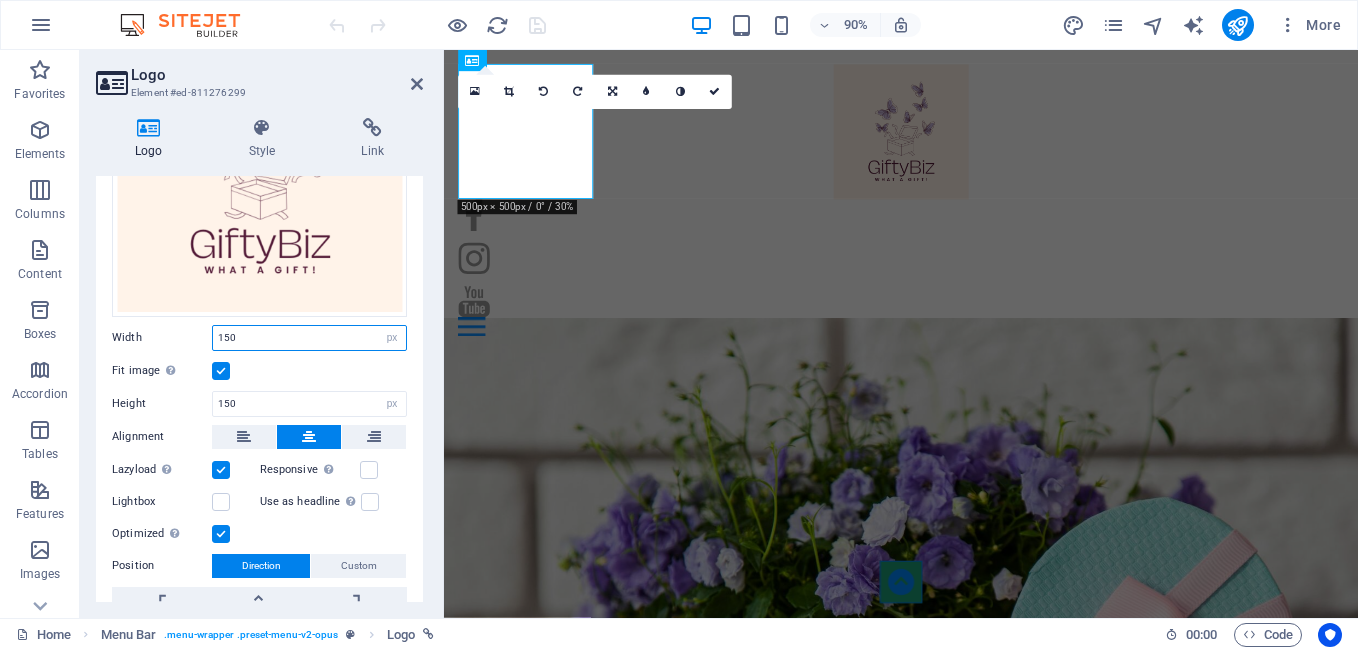 click on "150" at bounding box center (309, 338) 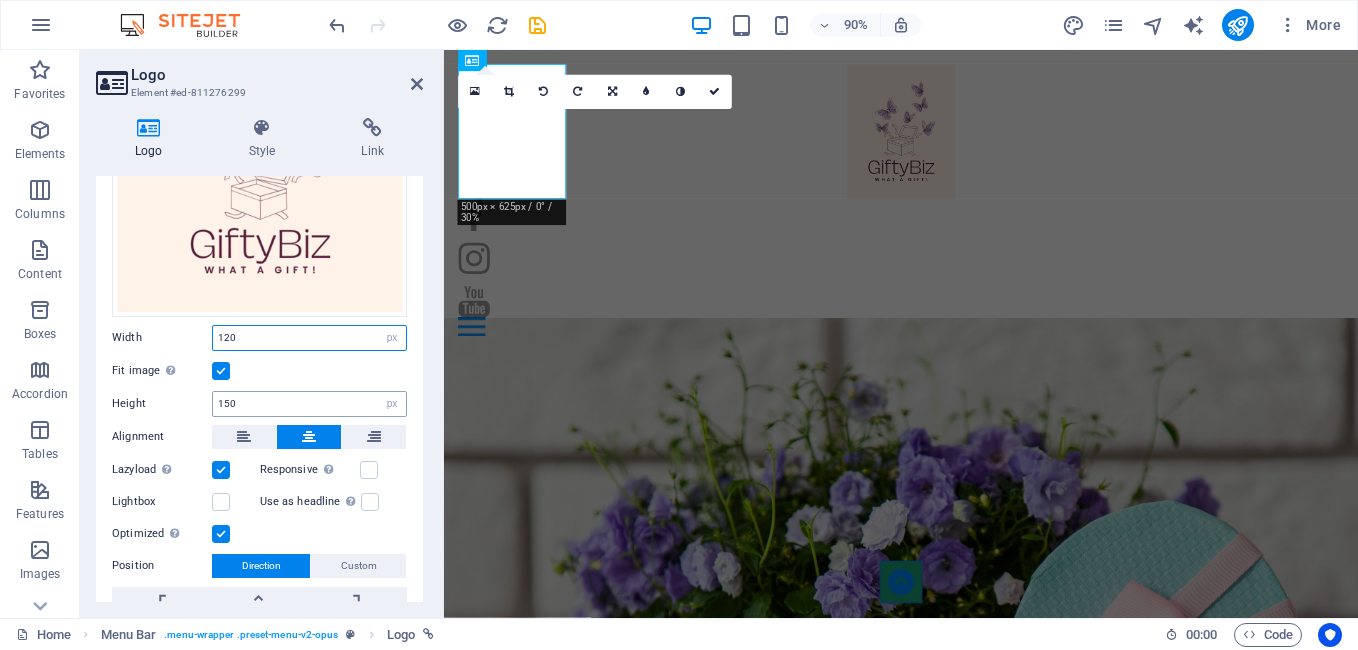 type on "120" 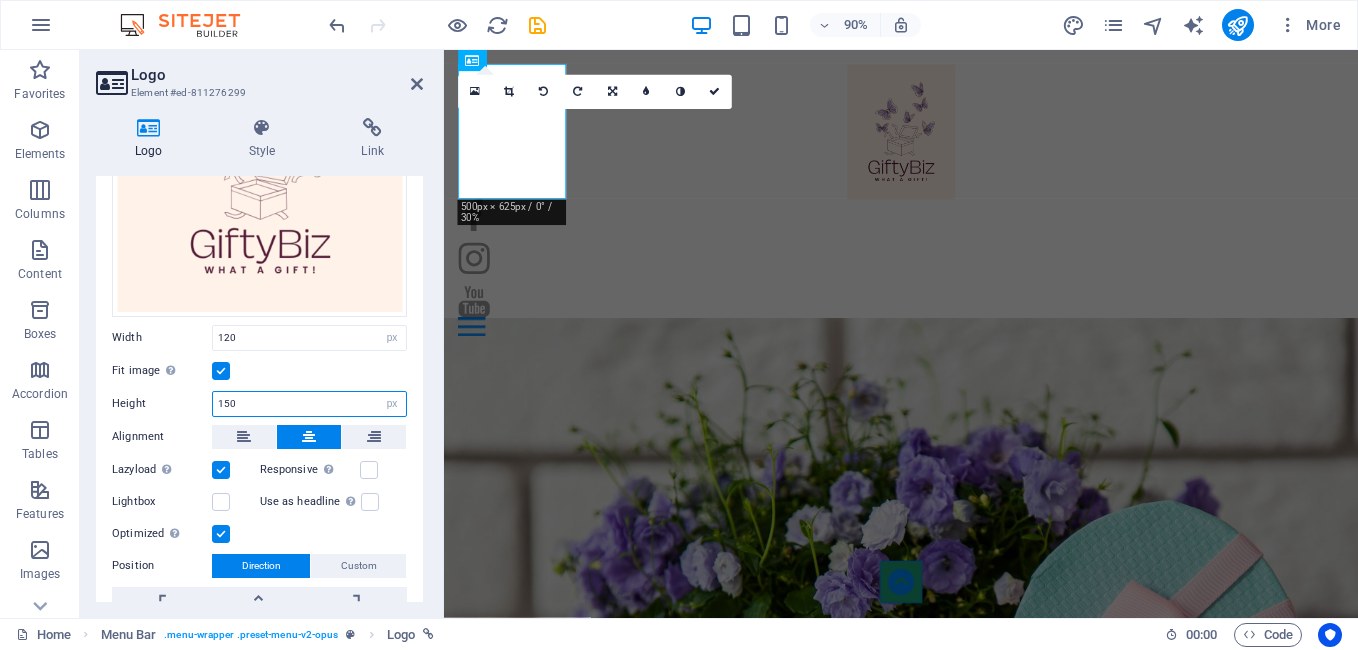 click on "150" at bounding box center [309, 404] 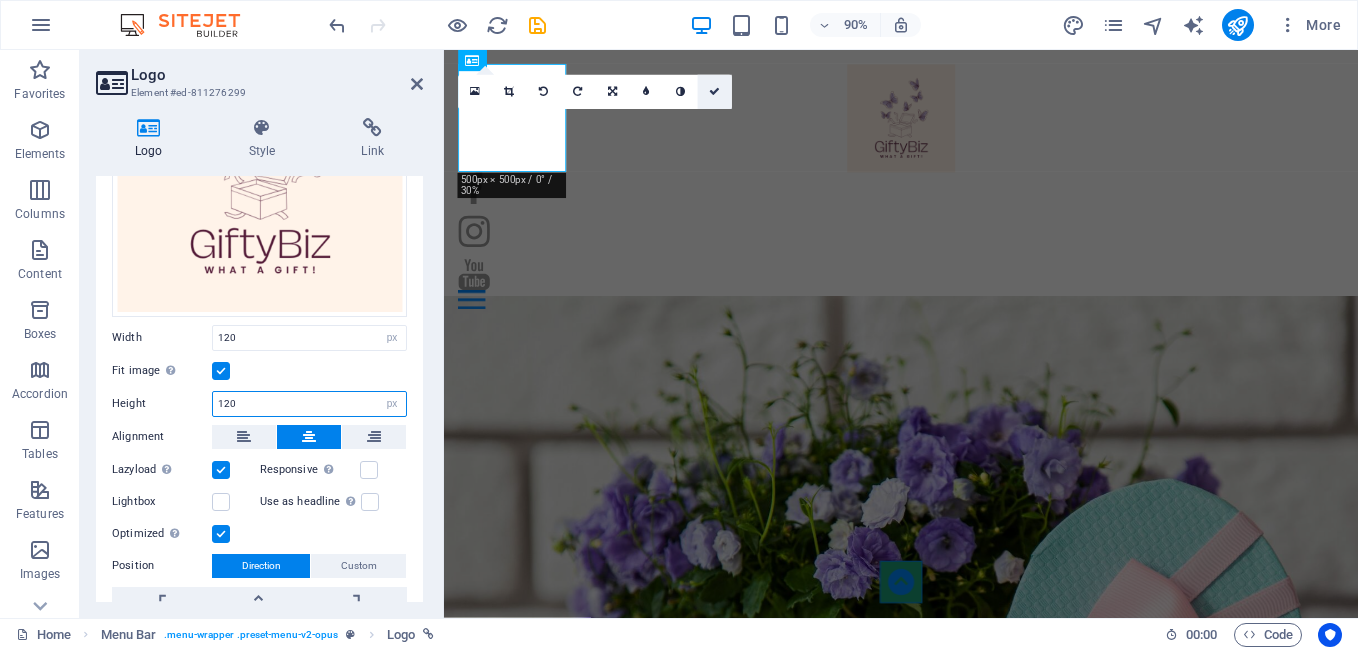 type on "120" 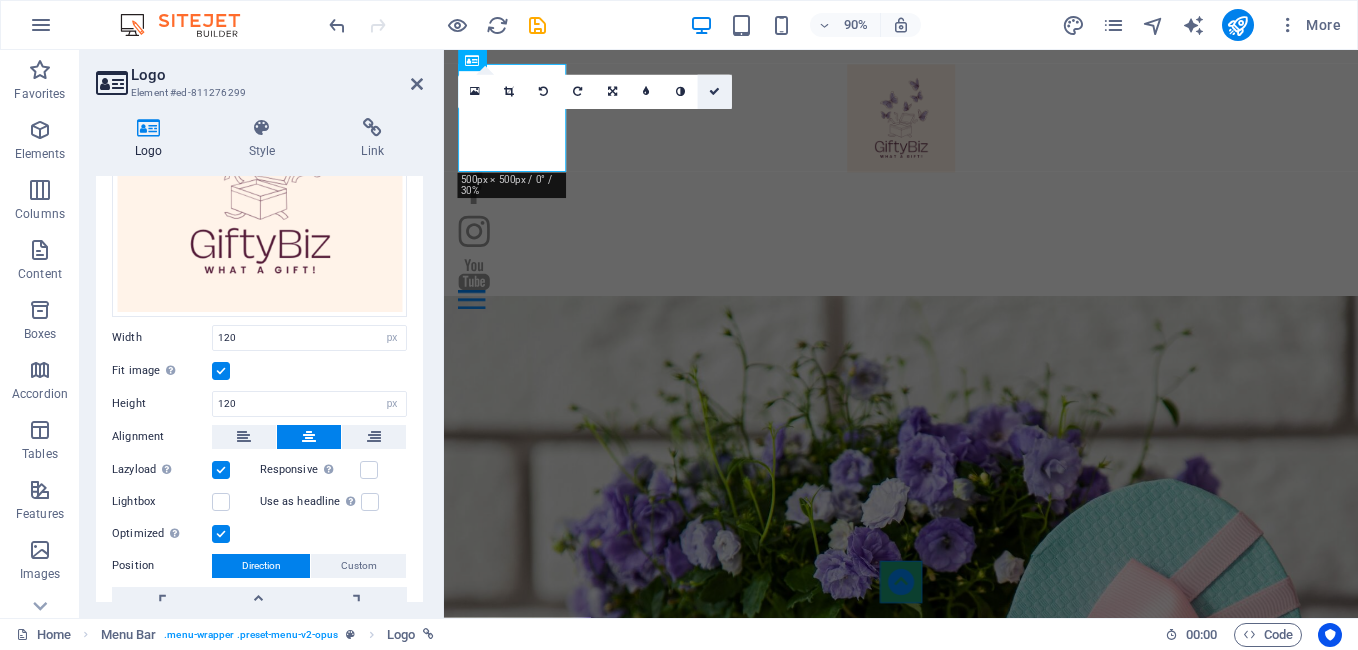 click at bounding box center (714, 92) 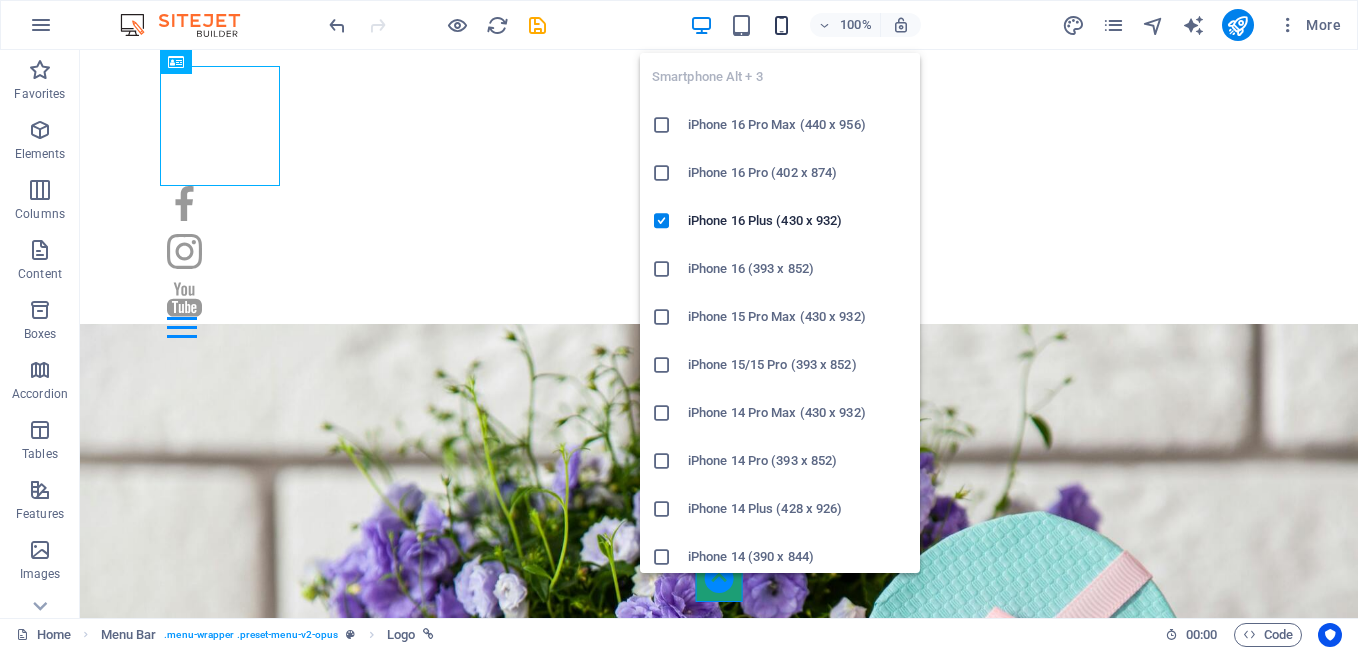click at bounding box center [781, 25] 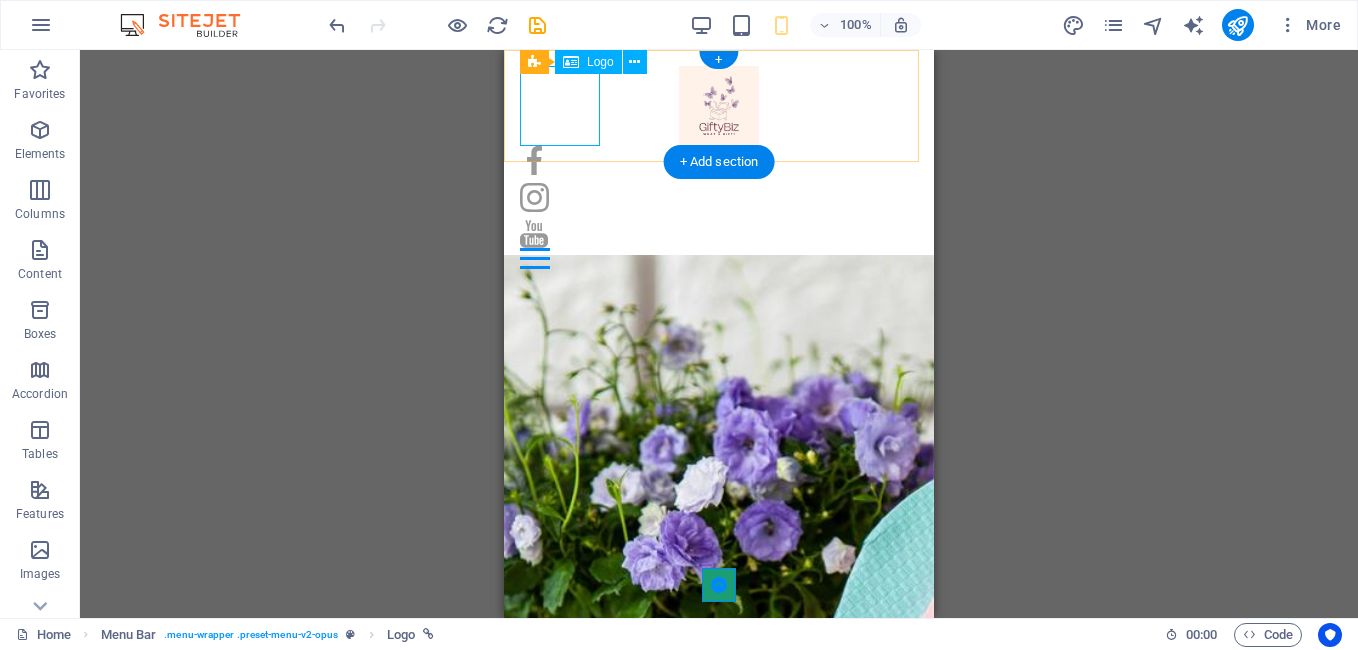 click at bounding box center [719, 106] 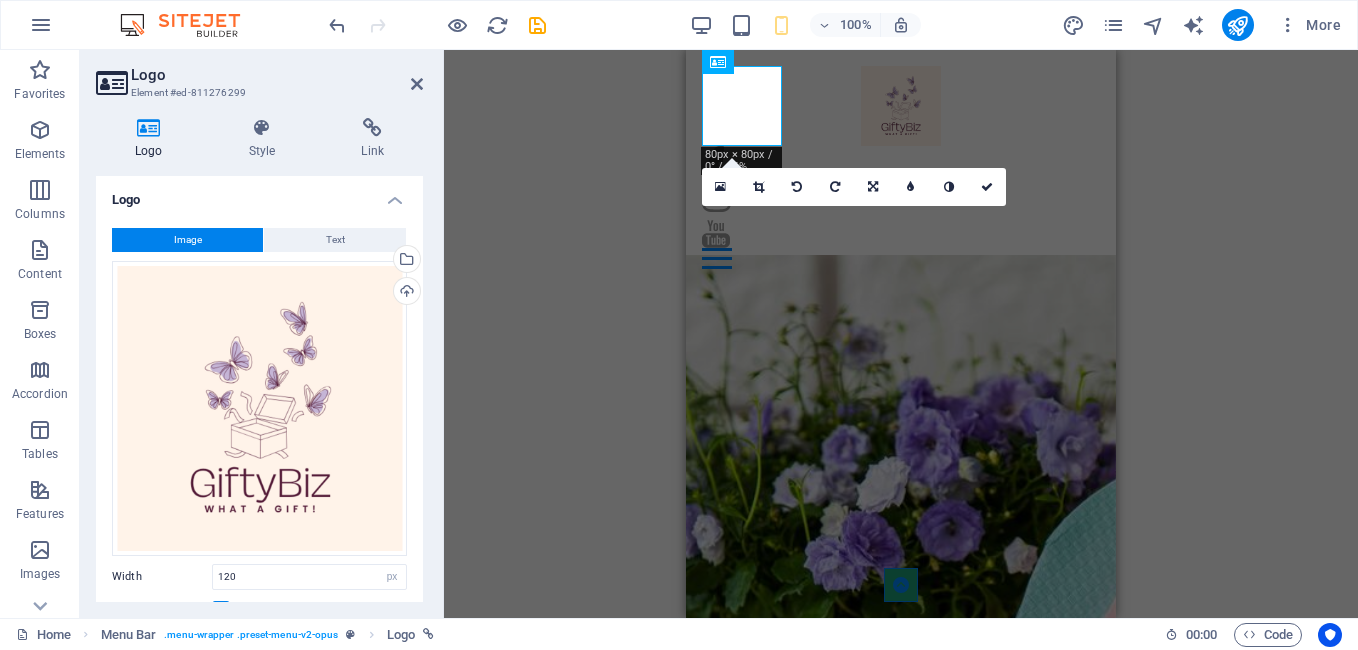 type on "80" 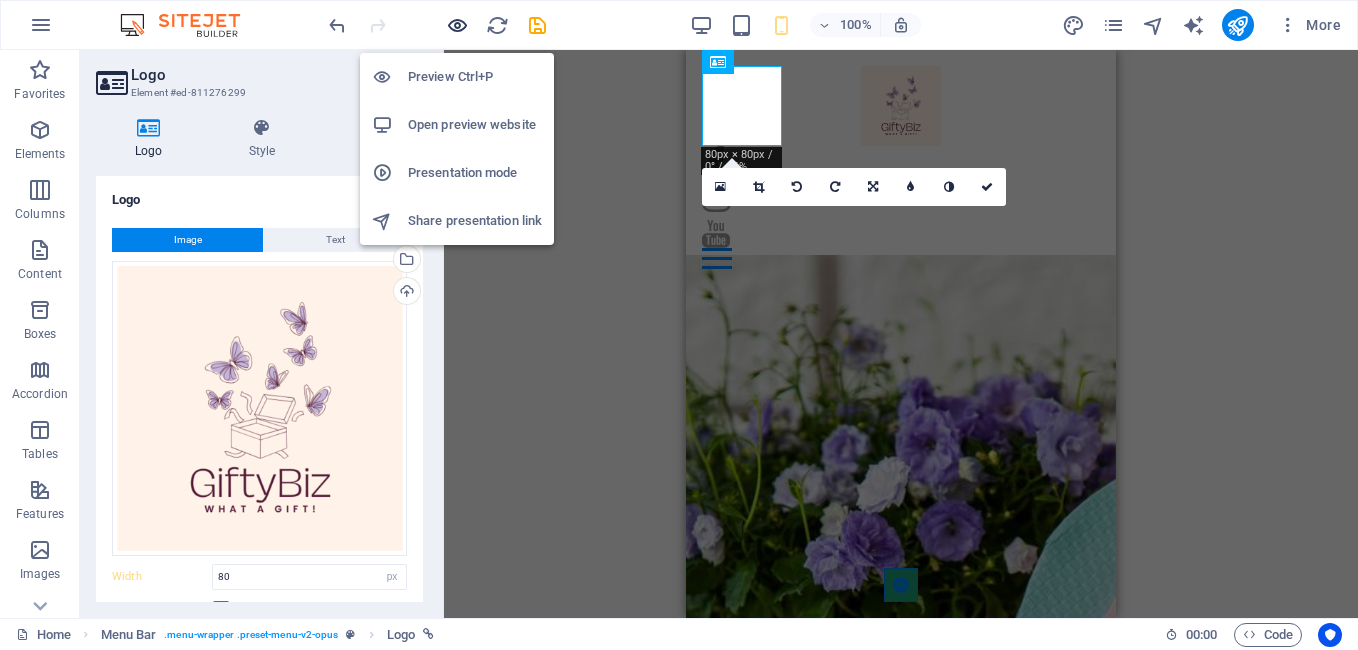 click at bounding box center [457, 25] 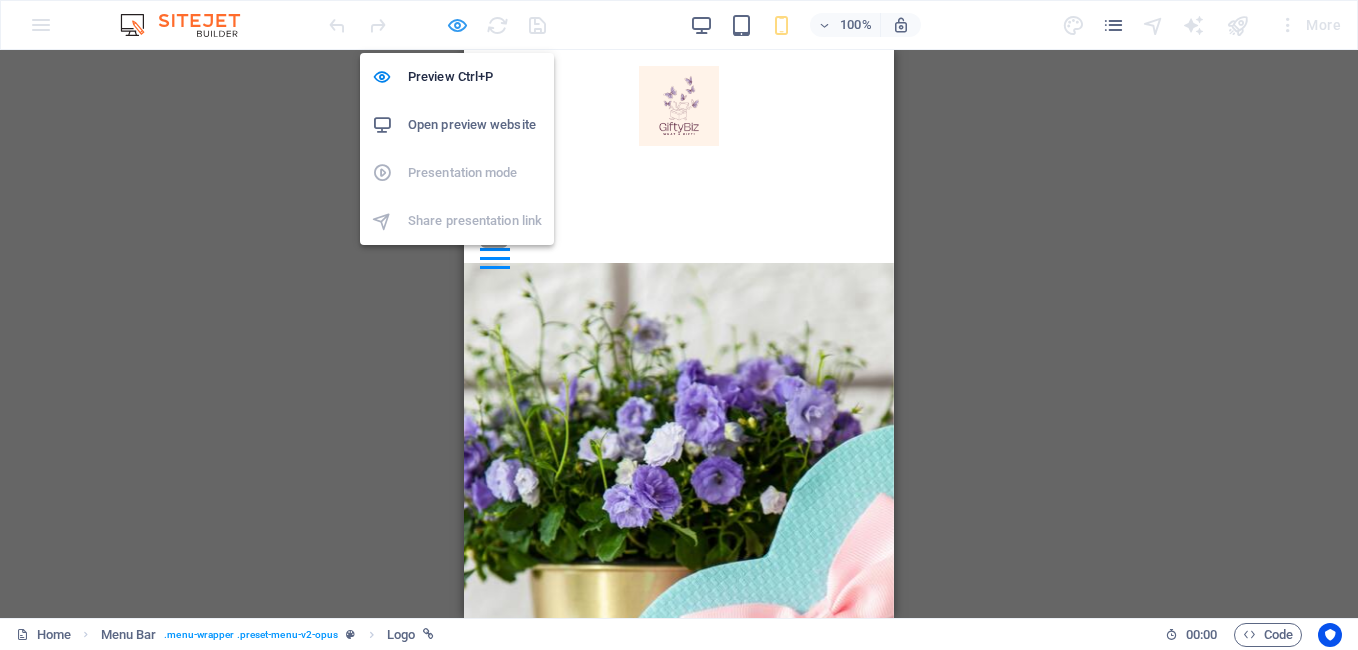 click at bounding box center [457, 25] 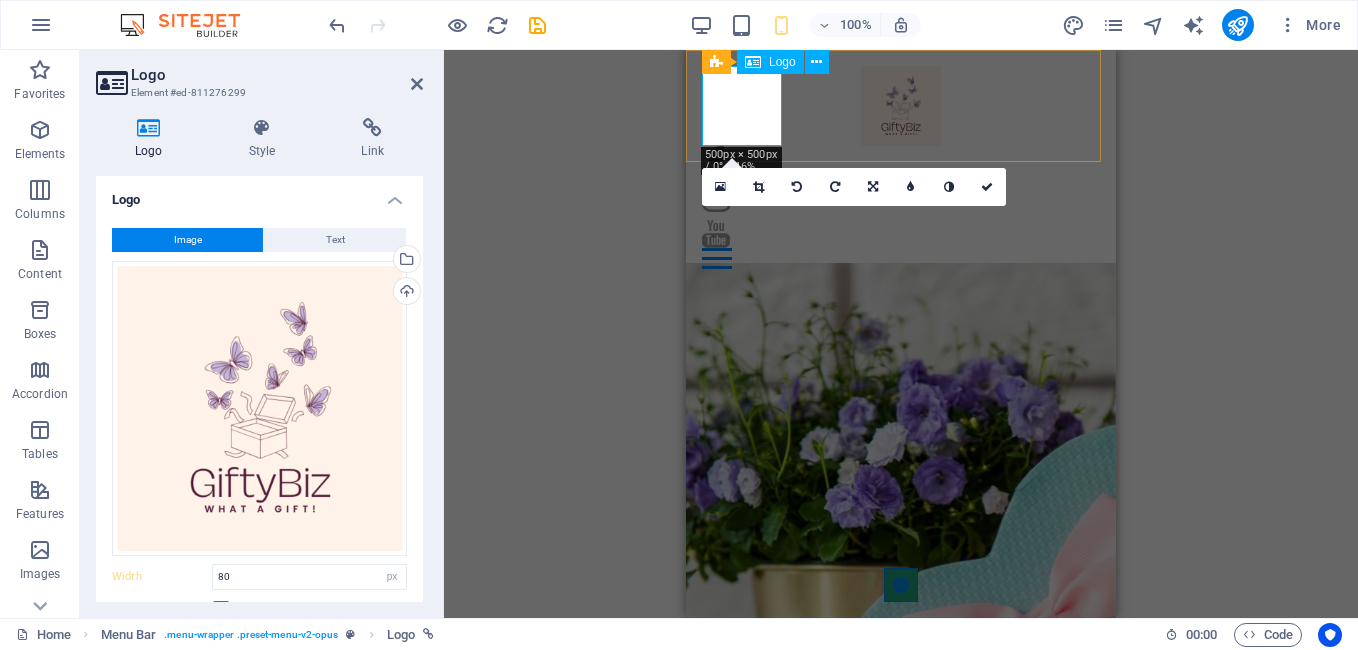 click at bounding box center (901, 106) 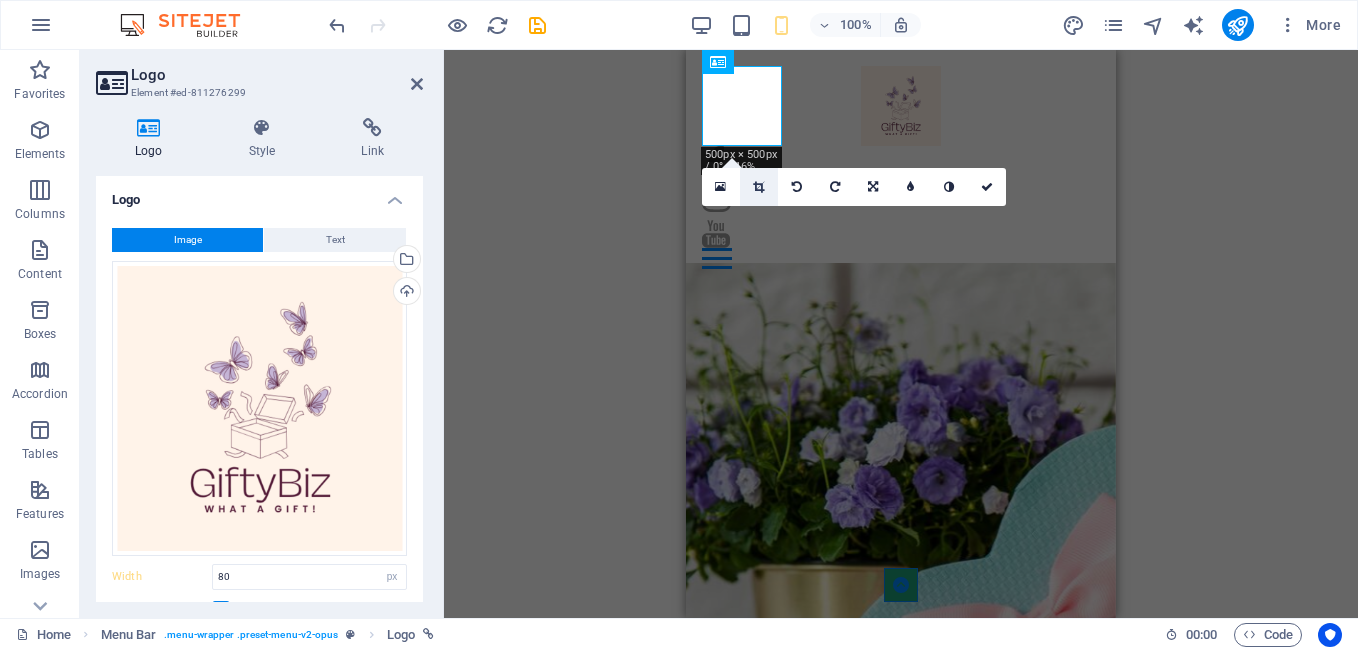 click at bounding box center (758, 187) 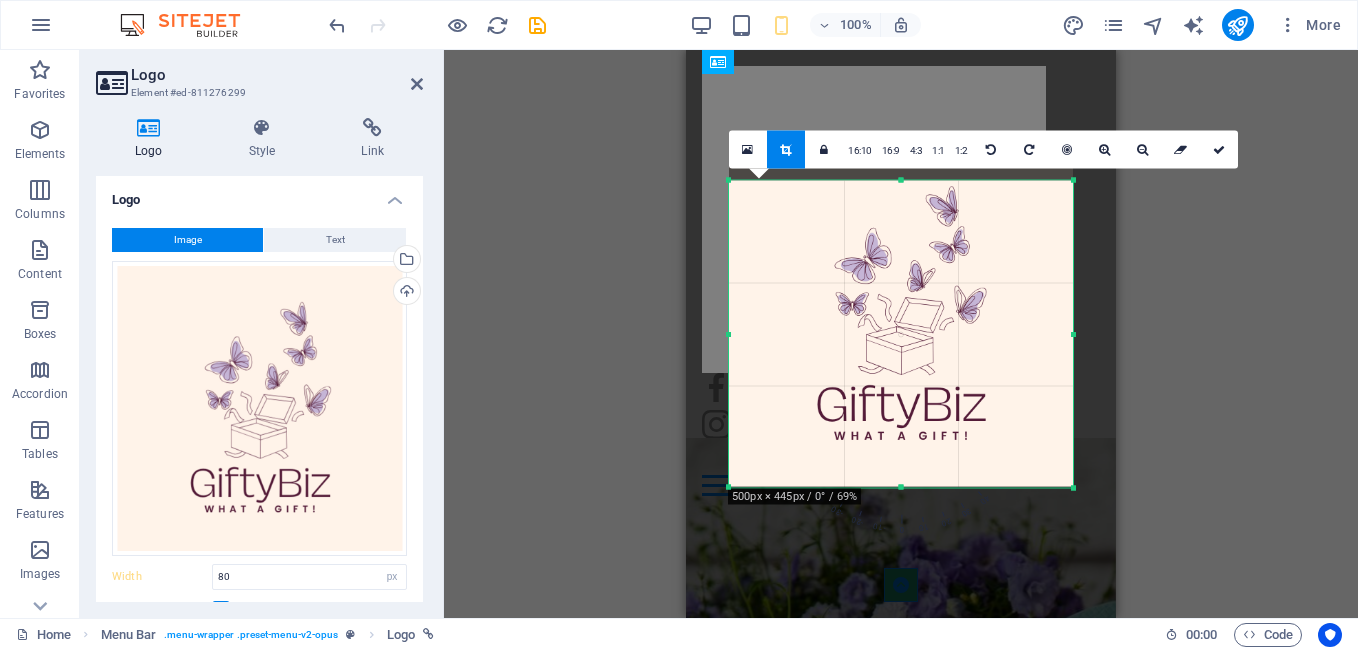 drag, startPoint x: 902, startPoint y: 164, endPoint x: 902, endPoint y: 202, distance: 38 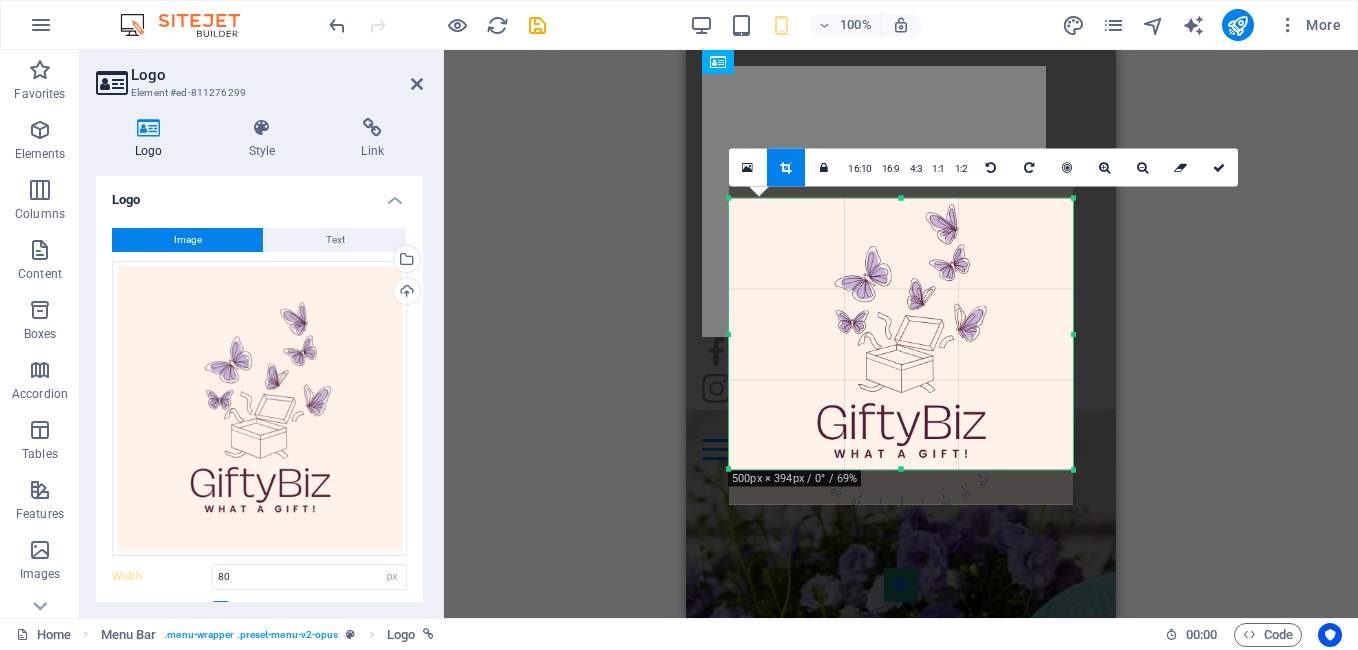 drag, startPoint x: 902, startPoint y: 487, endPoint x: 902, endPoint y: 453, distance: 34 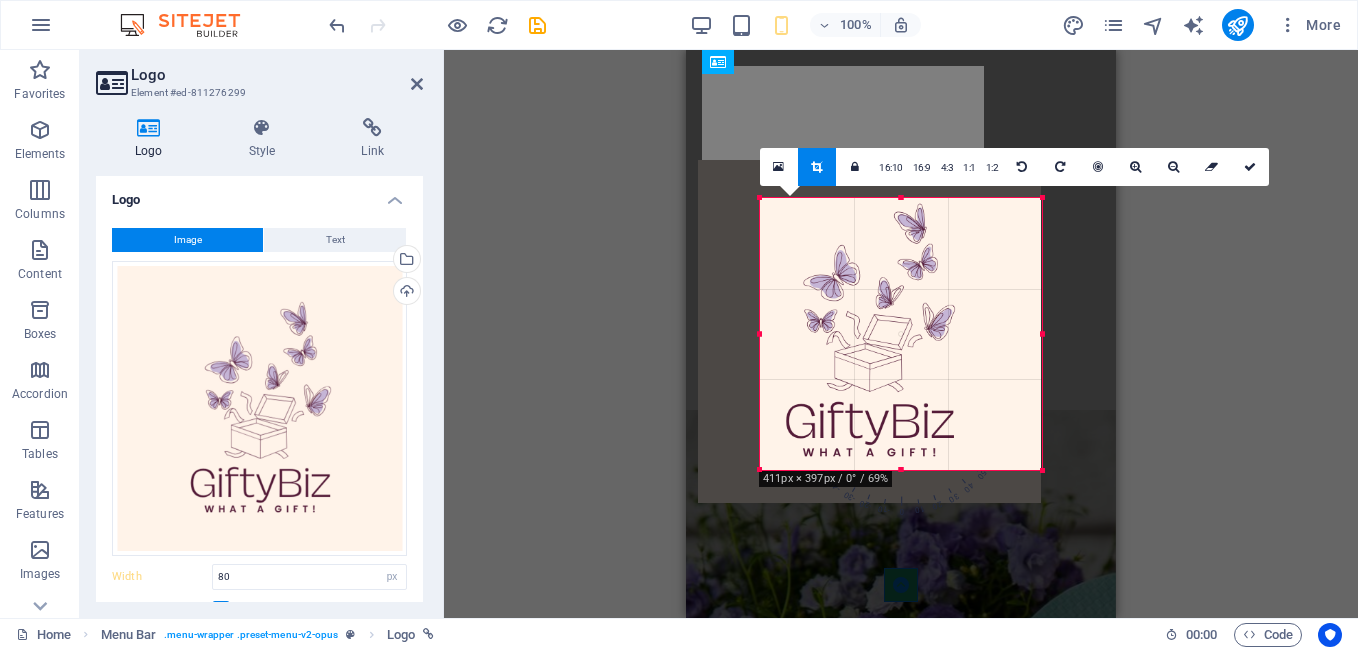 drag, startPoint x: 729, startPoint y: 335, endPoint x: 791, endPoint y: 324, distance: 62.968246 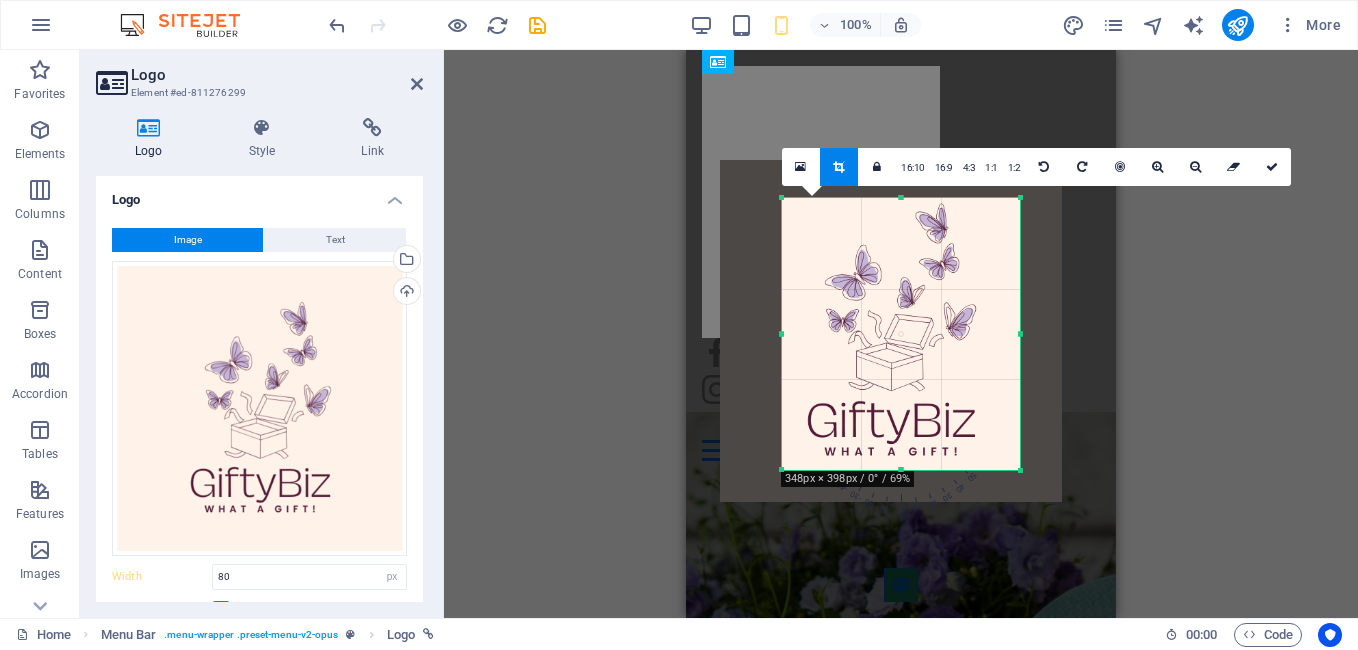 drag, startPoint x: 1042, startPoint y: 335, endPoint x: 998, endPoint y: 334, distance: 44.011364 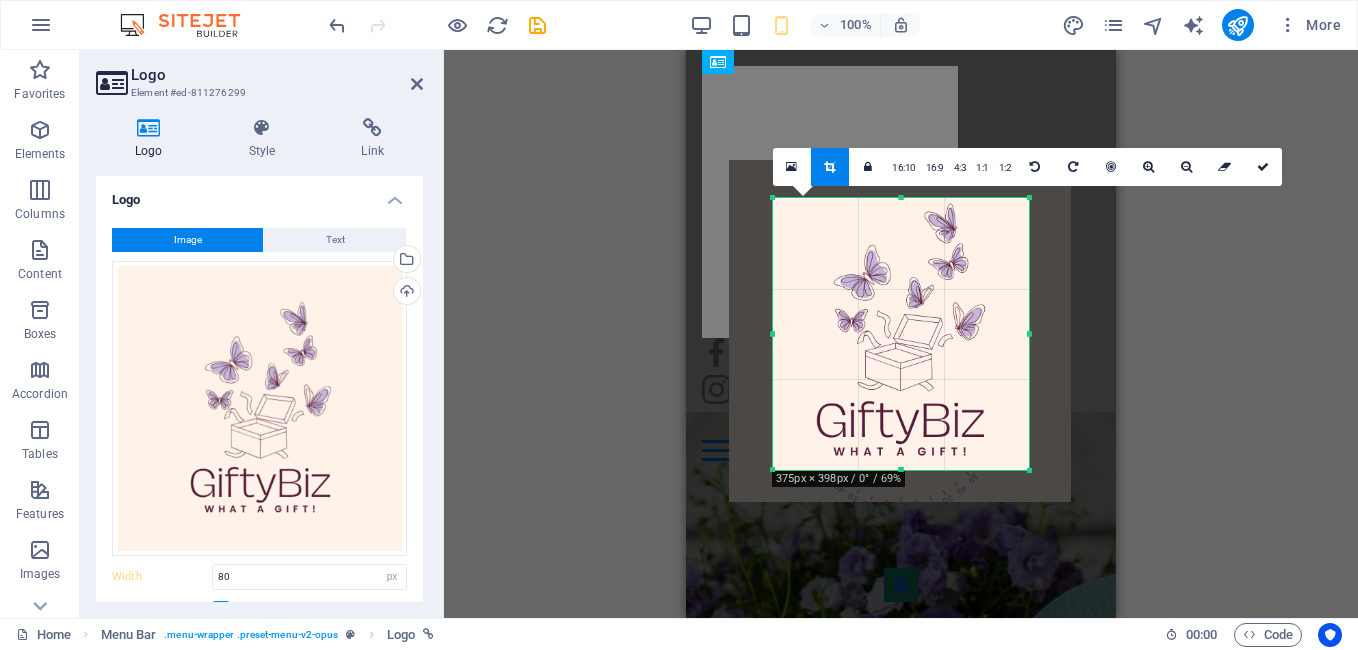 drag, startPoint x: 781, startPoint y: 332, endPoint x: 763, endPoint y: 332, distance: 18 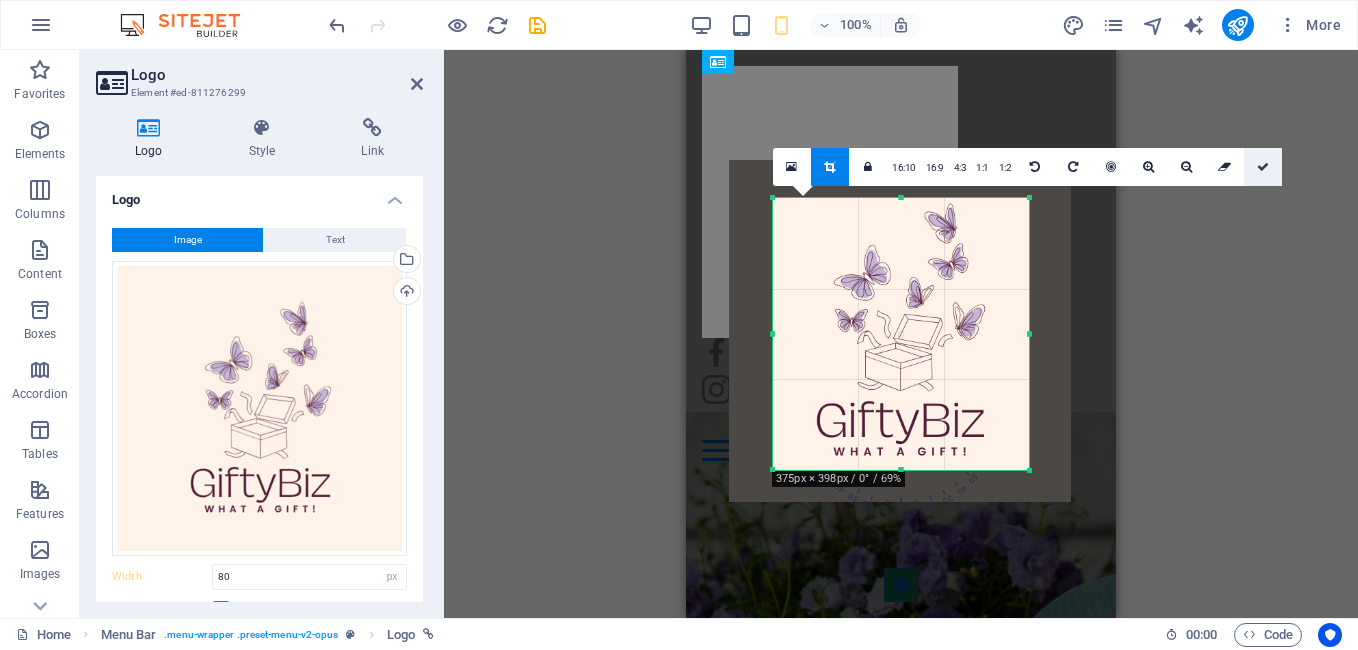 click at bounding box center [1263, 167] 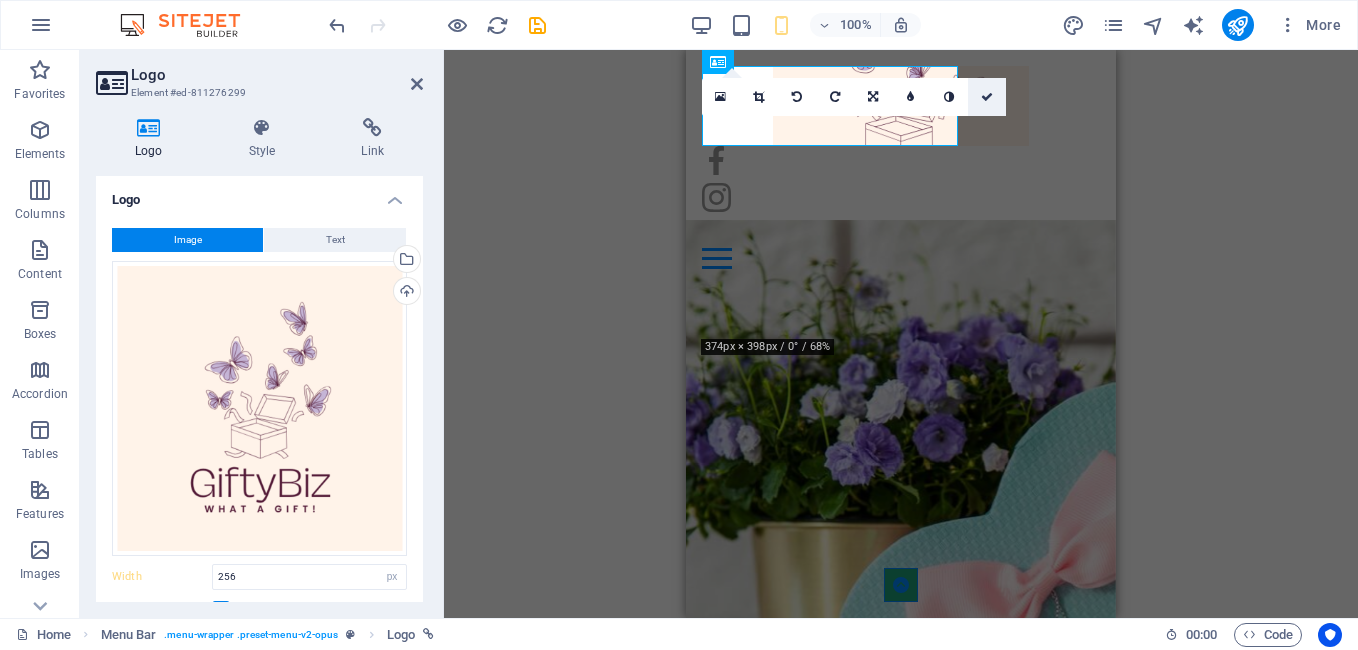 click at bounding box center (987, 97) 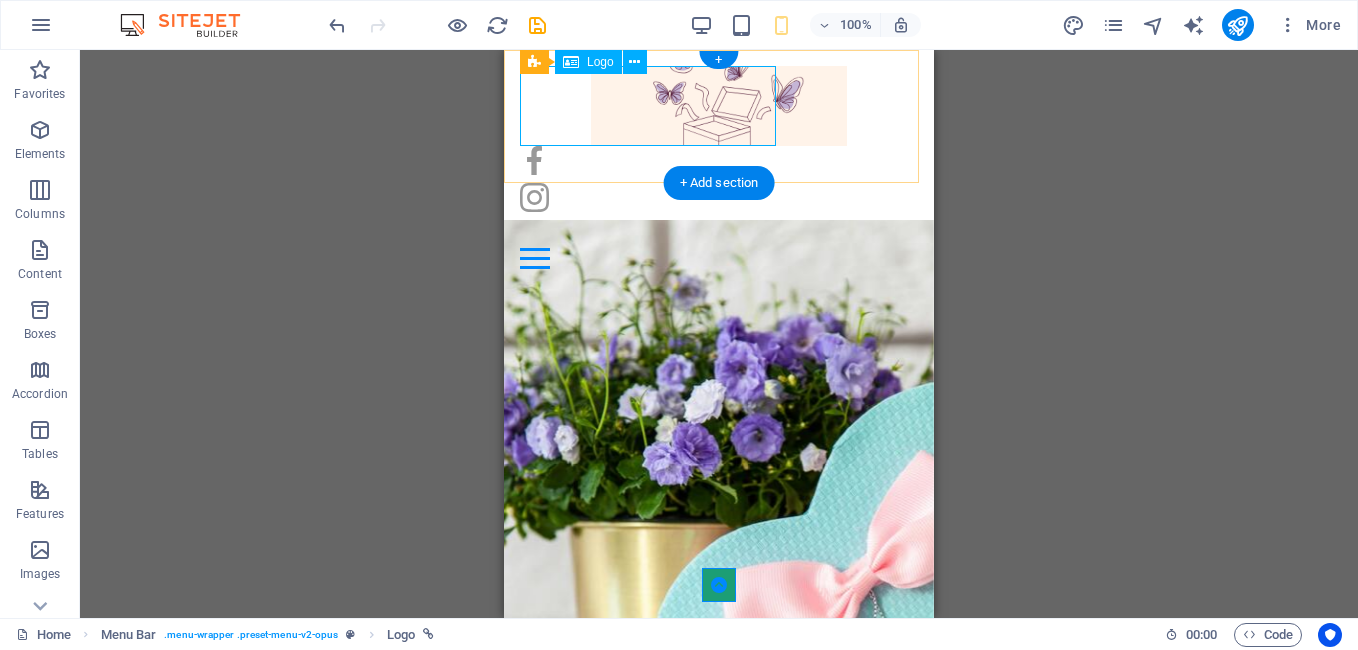 click at bounding box center [719, 106] 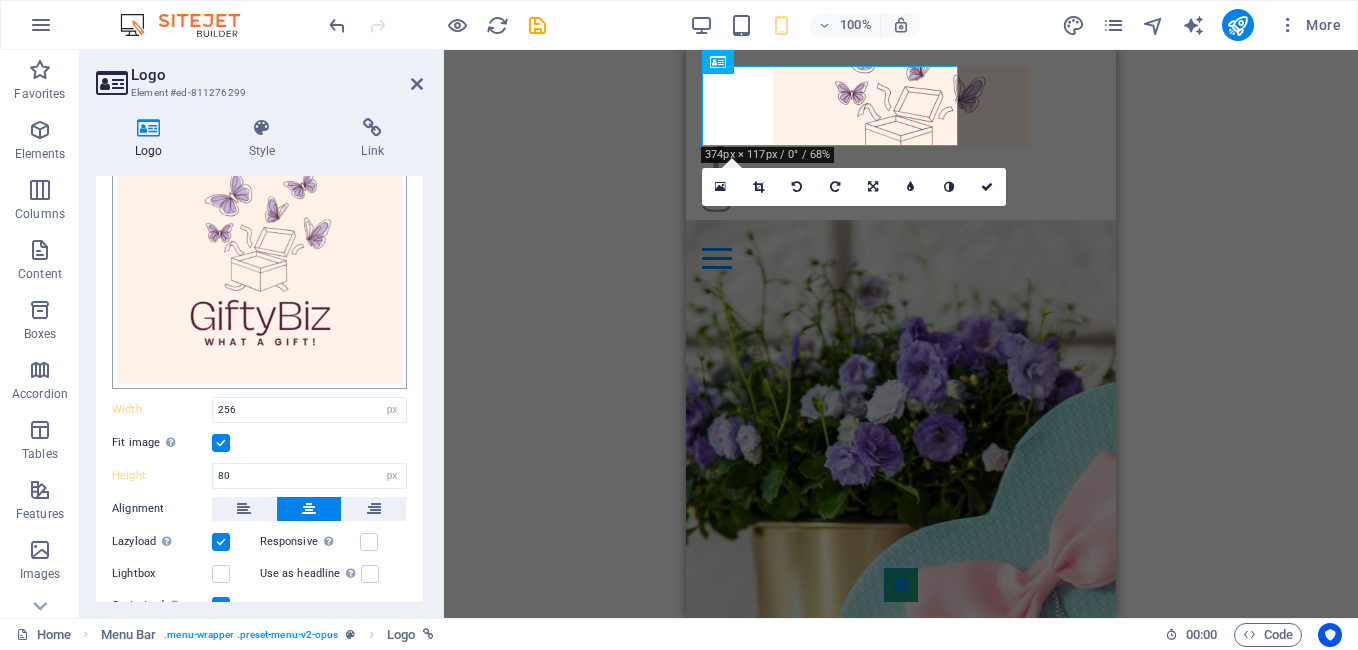 scroll, scrollTop: 168, scrollLeft: 0, axis: vertical 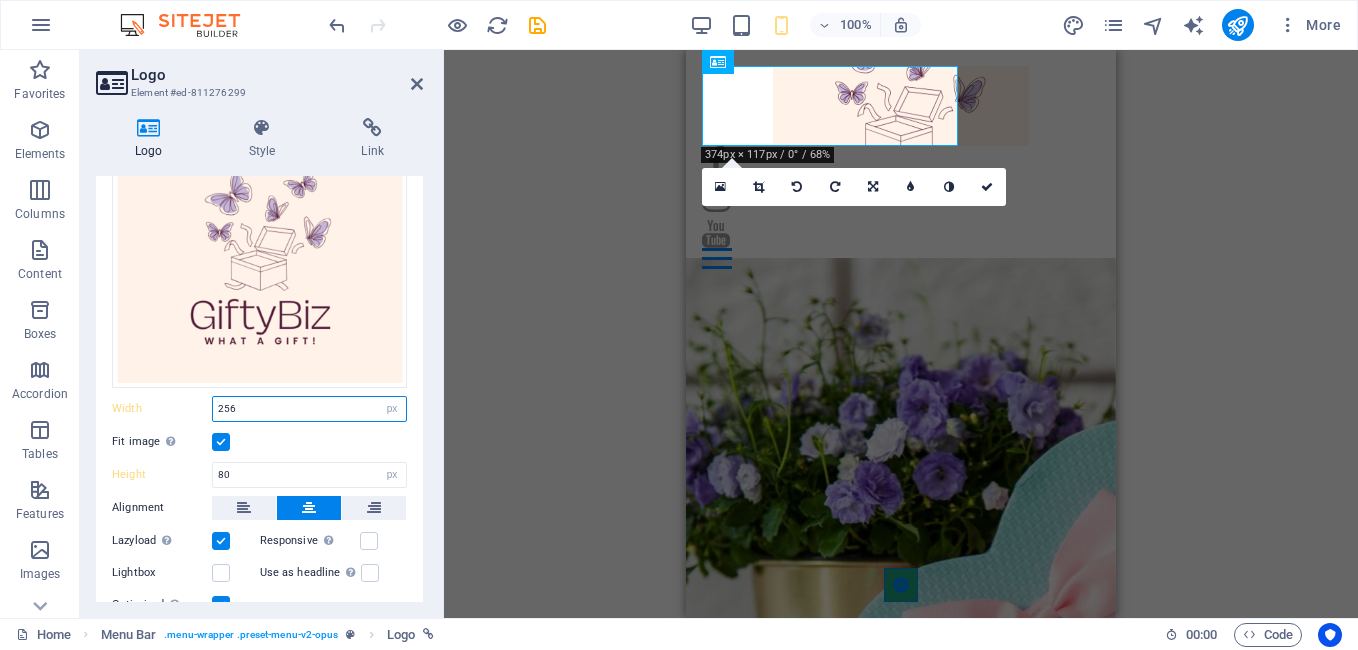 click on "256" at bounding box center (309, 409) 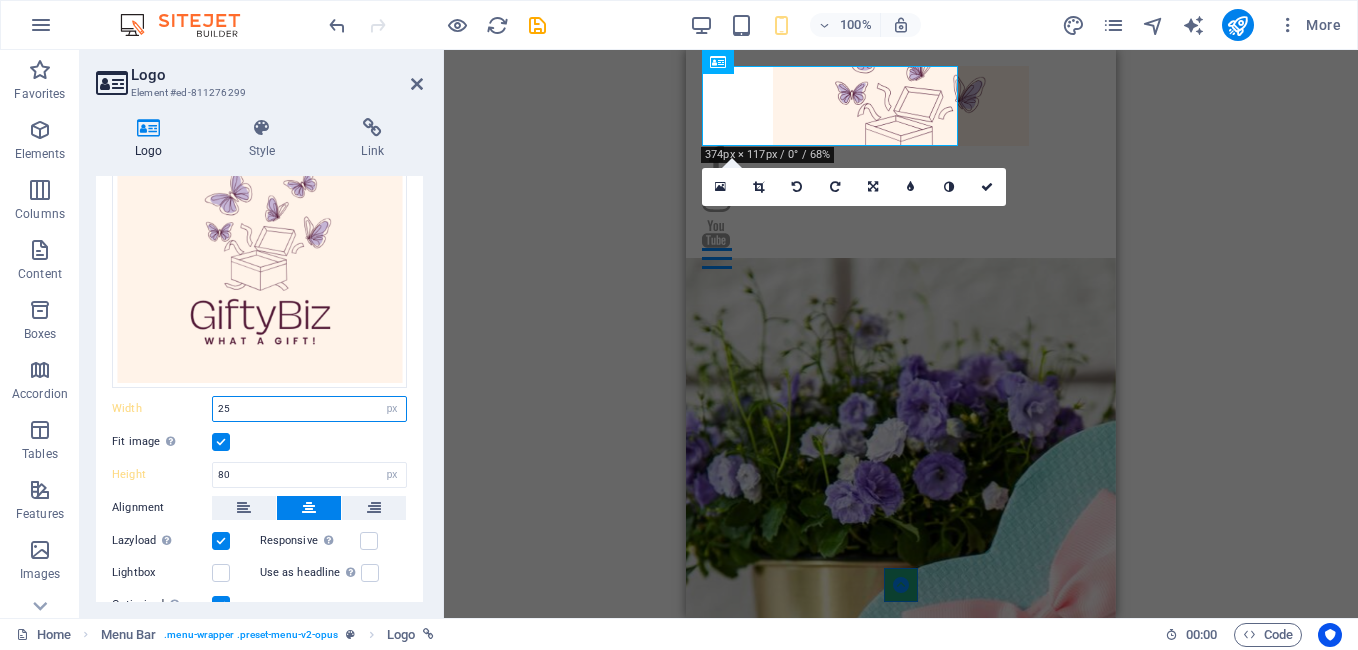 type on "2" 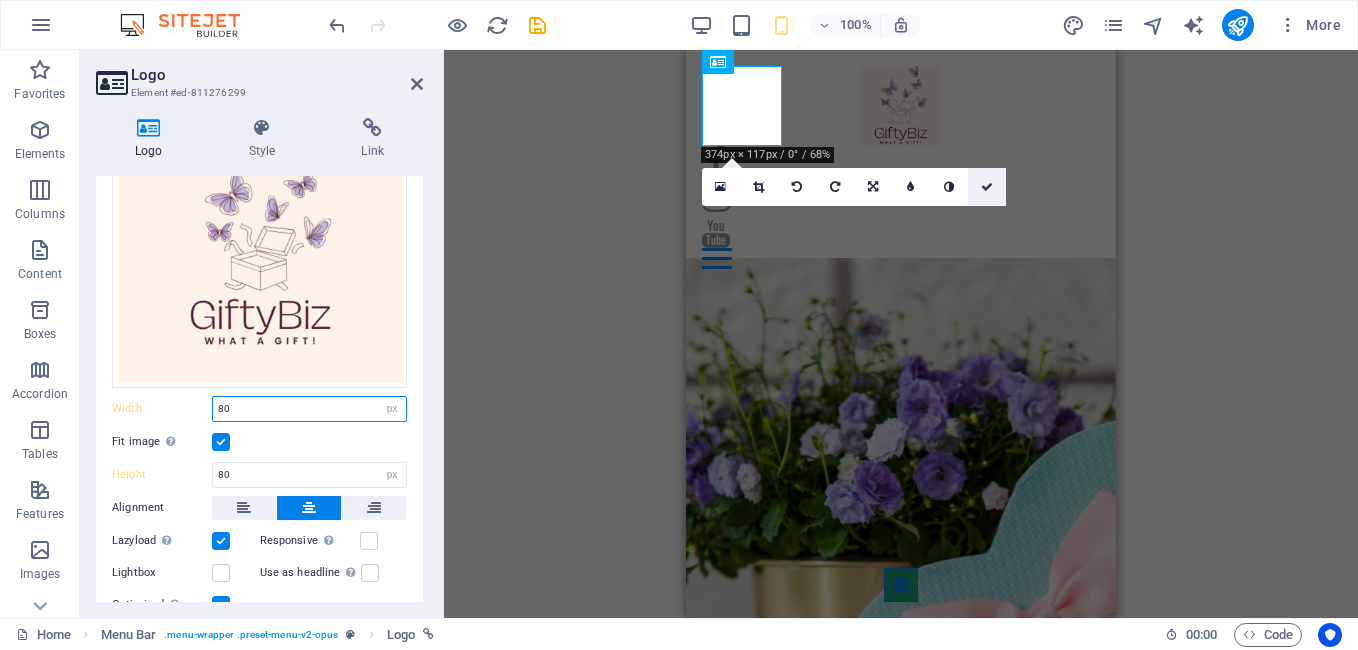 type on "80" 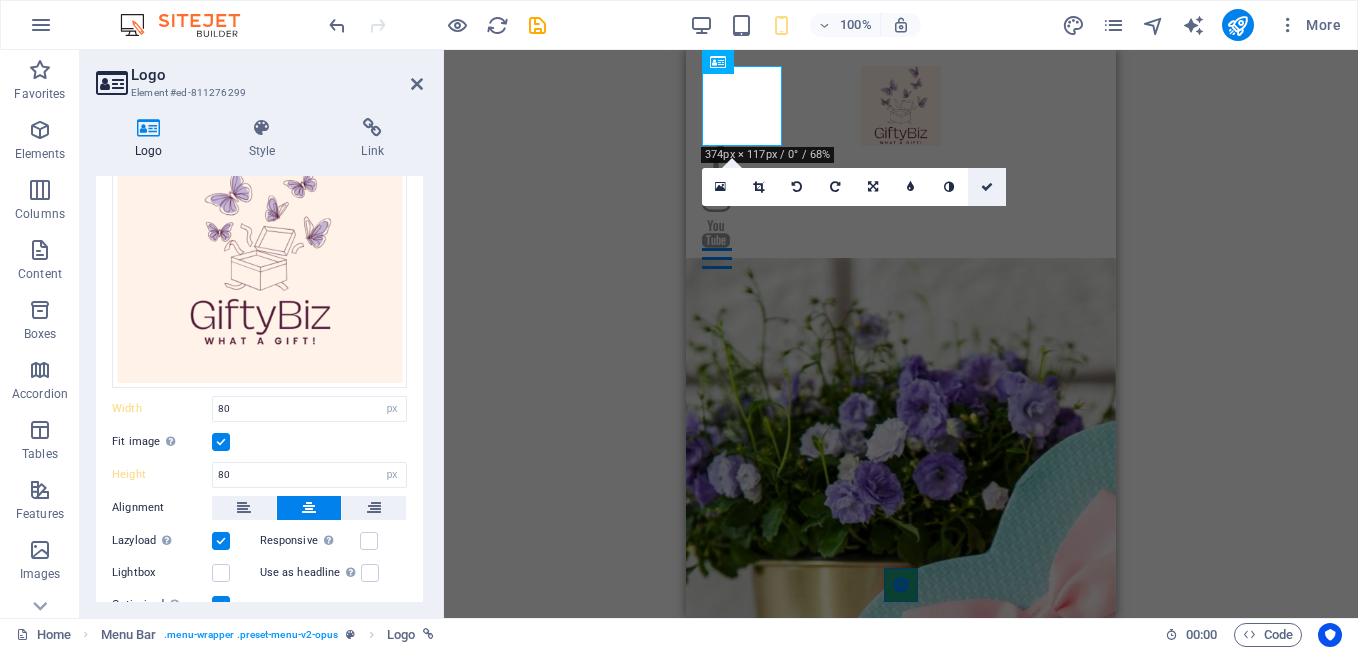 click at bounding box center (987, 187) 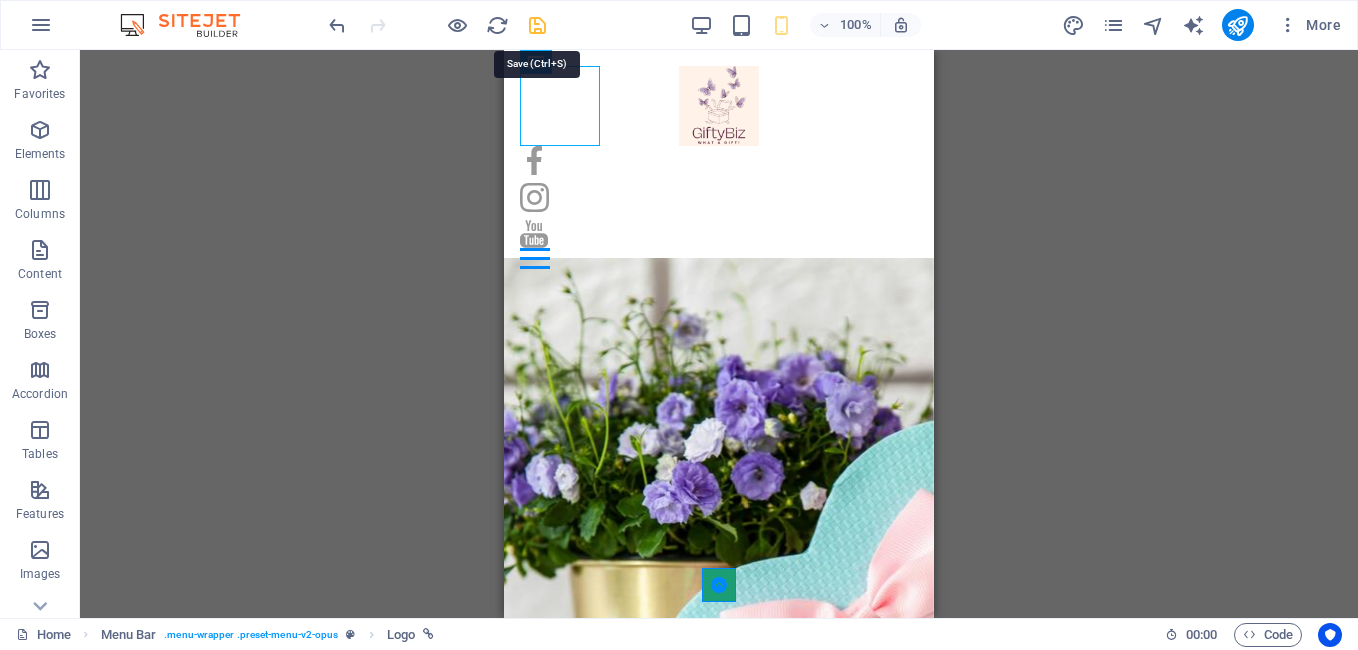 click at bounding box center (537, 25) 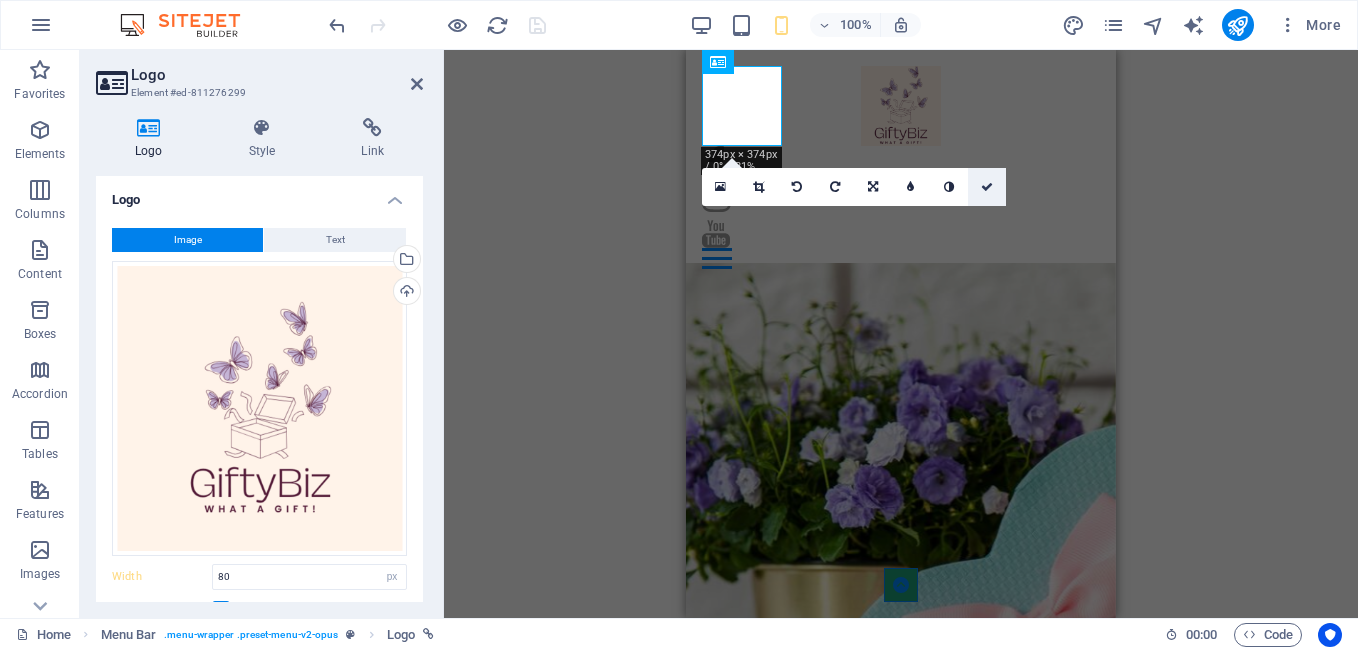 click at bounding box center (987, 187) 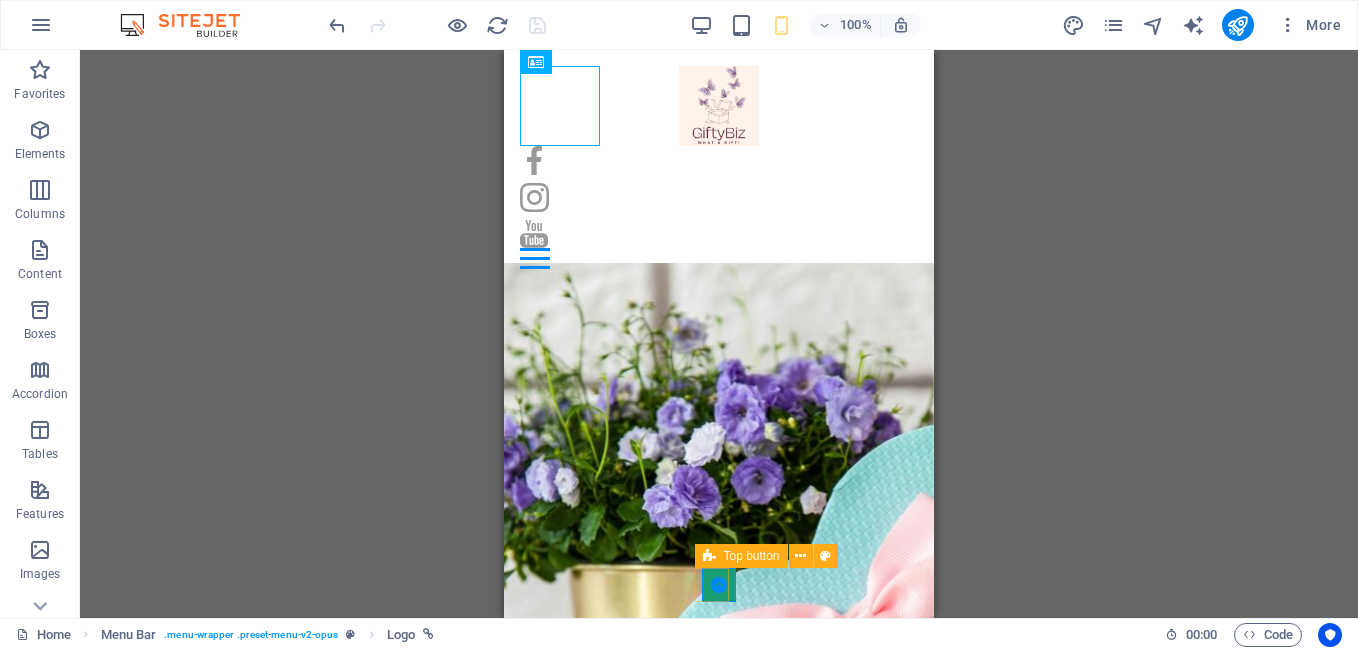 click at bounding box center (719, 585) 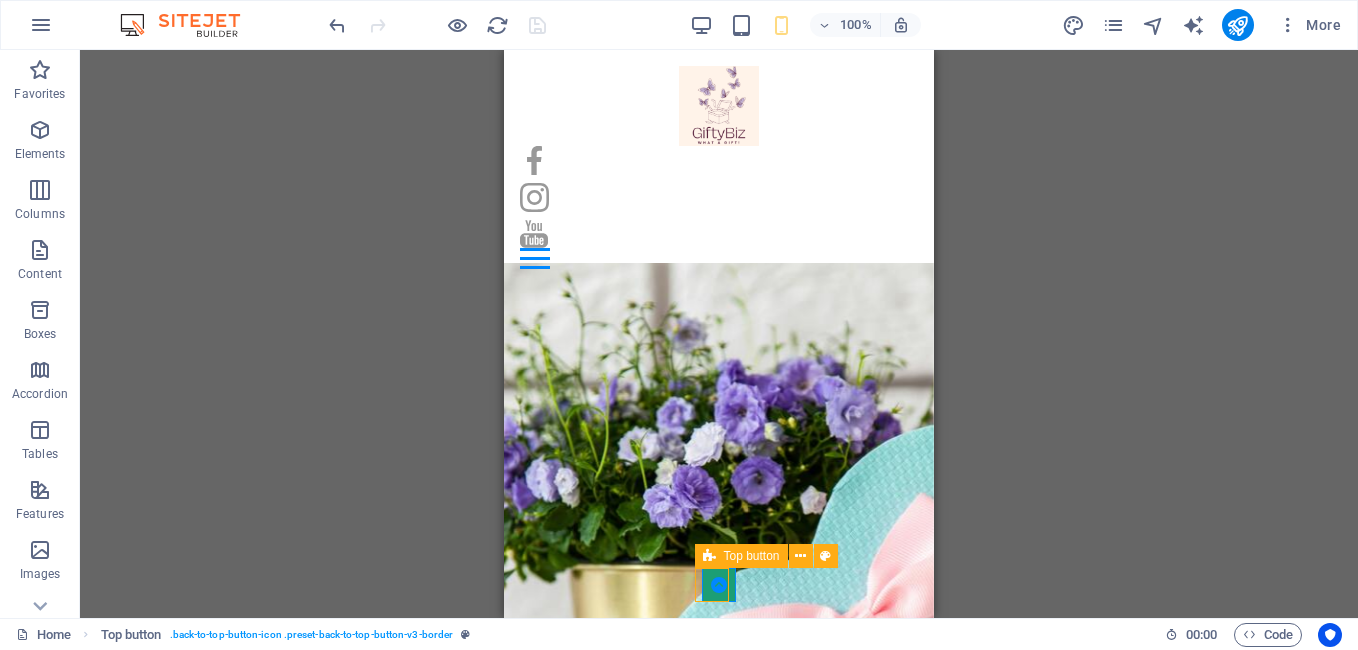 click at bounding box center [719, 585] 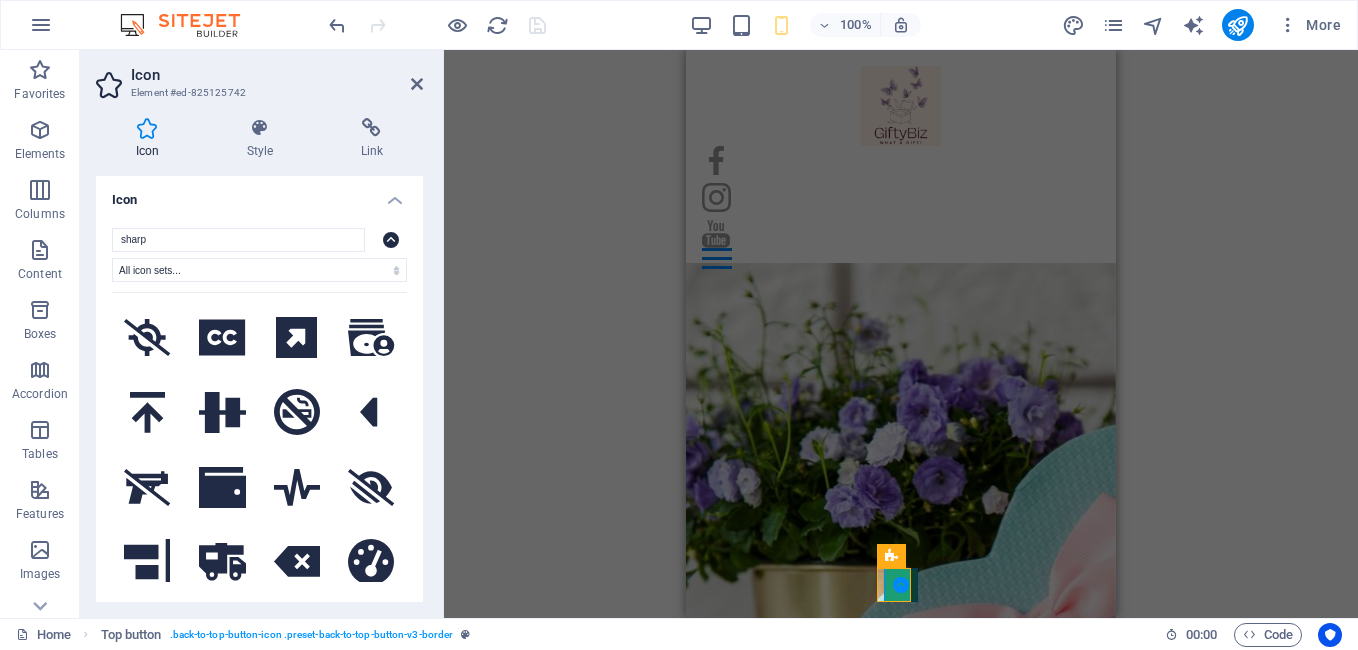 scroll, scrollTop: 1304, scrollLeft: 0, axis: vertical 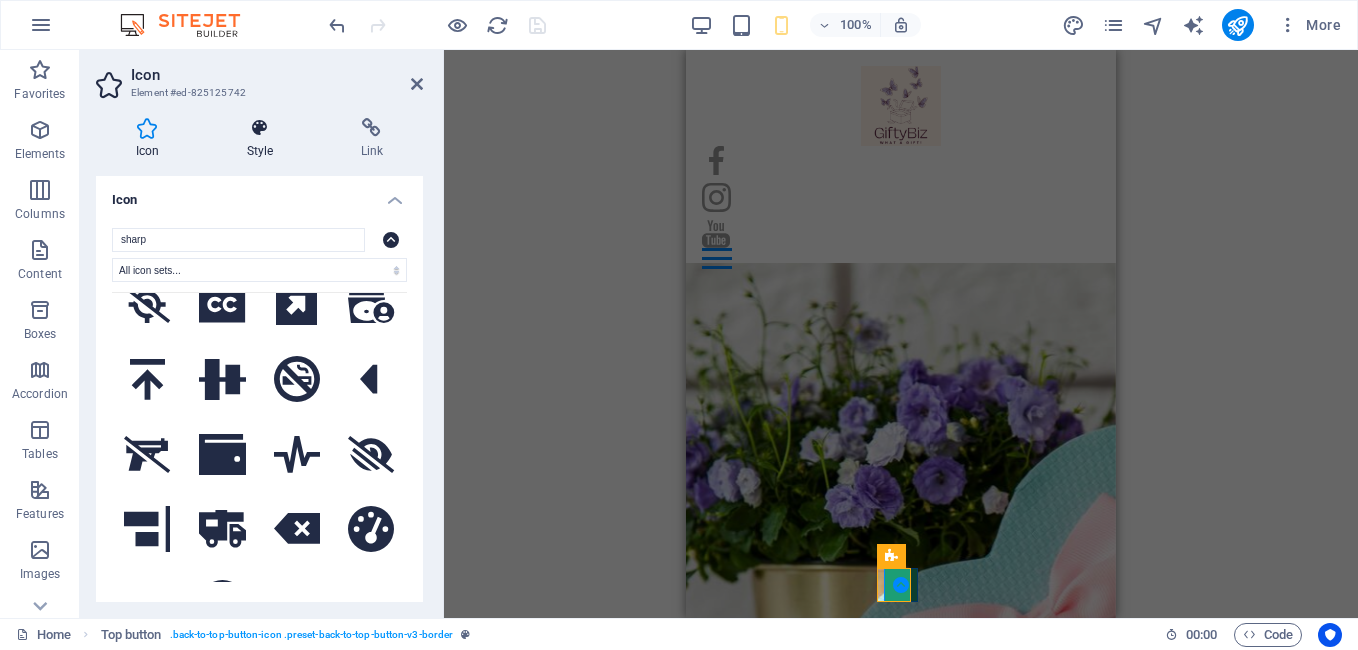 click on "Style" at bounding box center (264, 139) 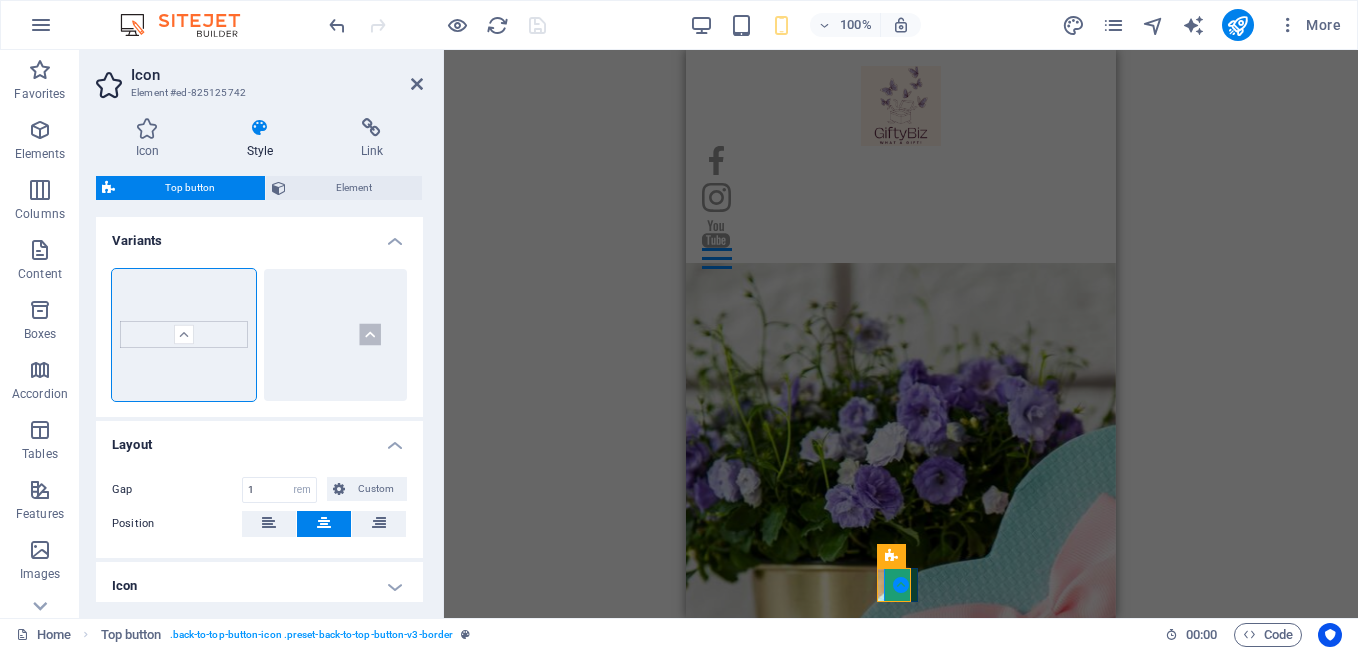scroll, scrollTop: 88, scrollLeft: 0, axis: vertical 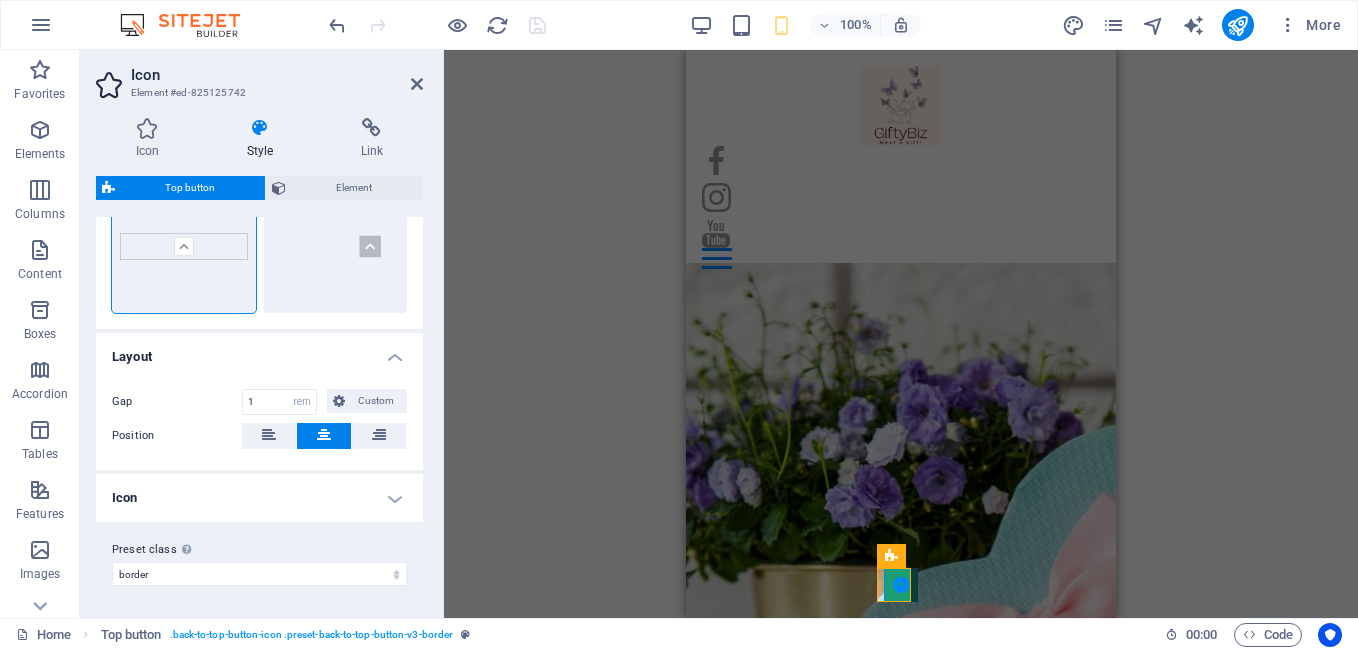 click on "Icon" at bounding box center [259, 498] 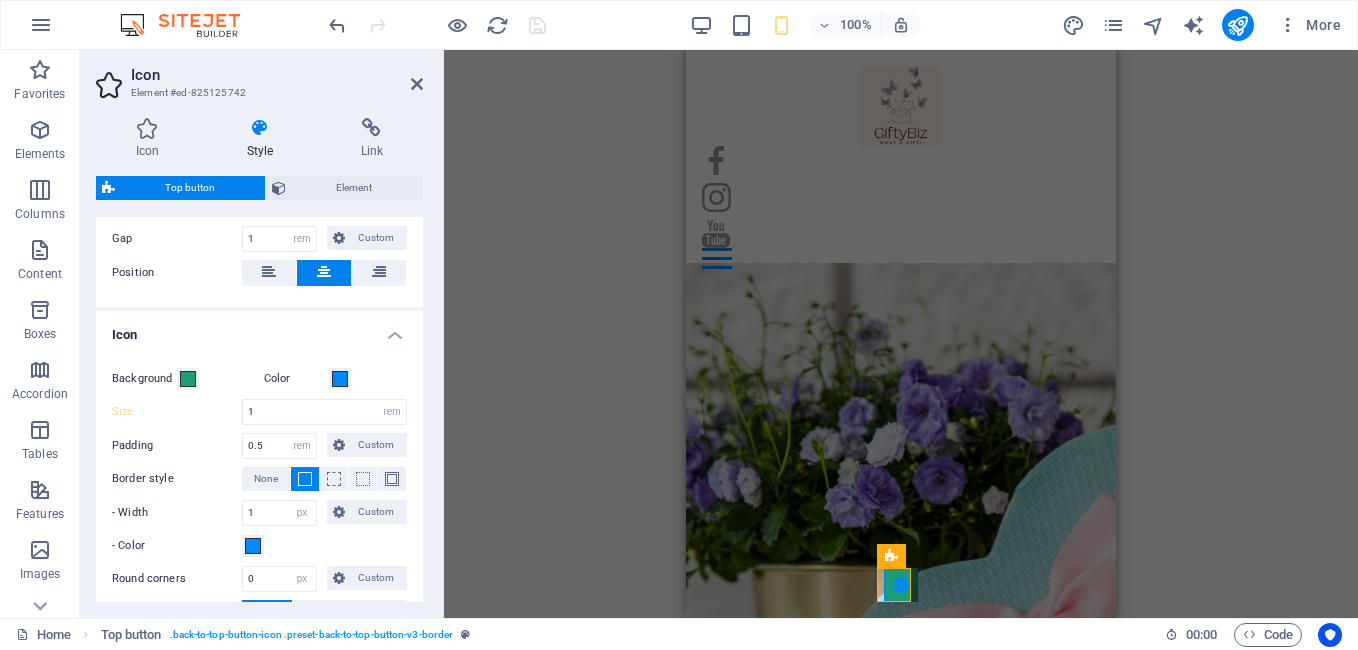 scroll, scrollTop: 252, scrollLeft: 0, axis: vertical 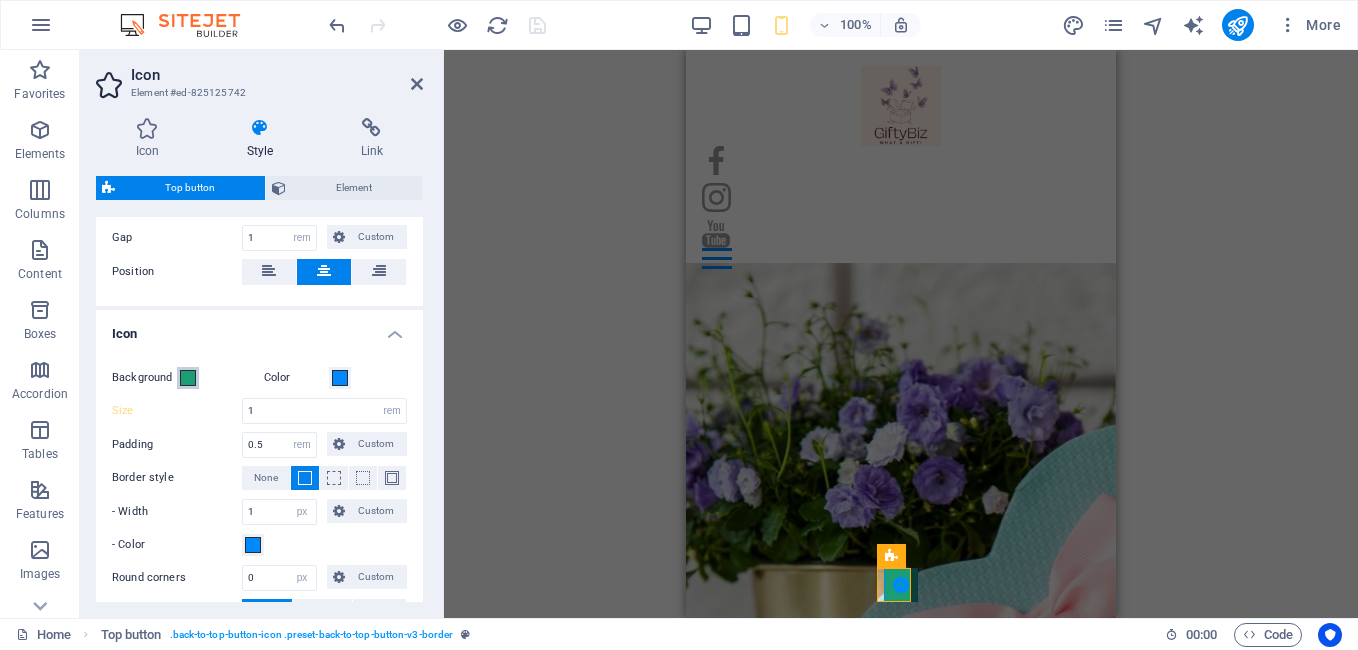 click at bounding box center (188, 378) 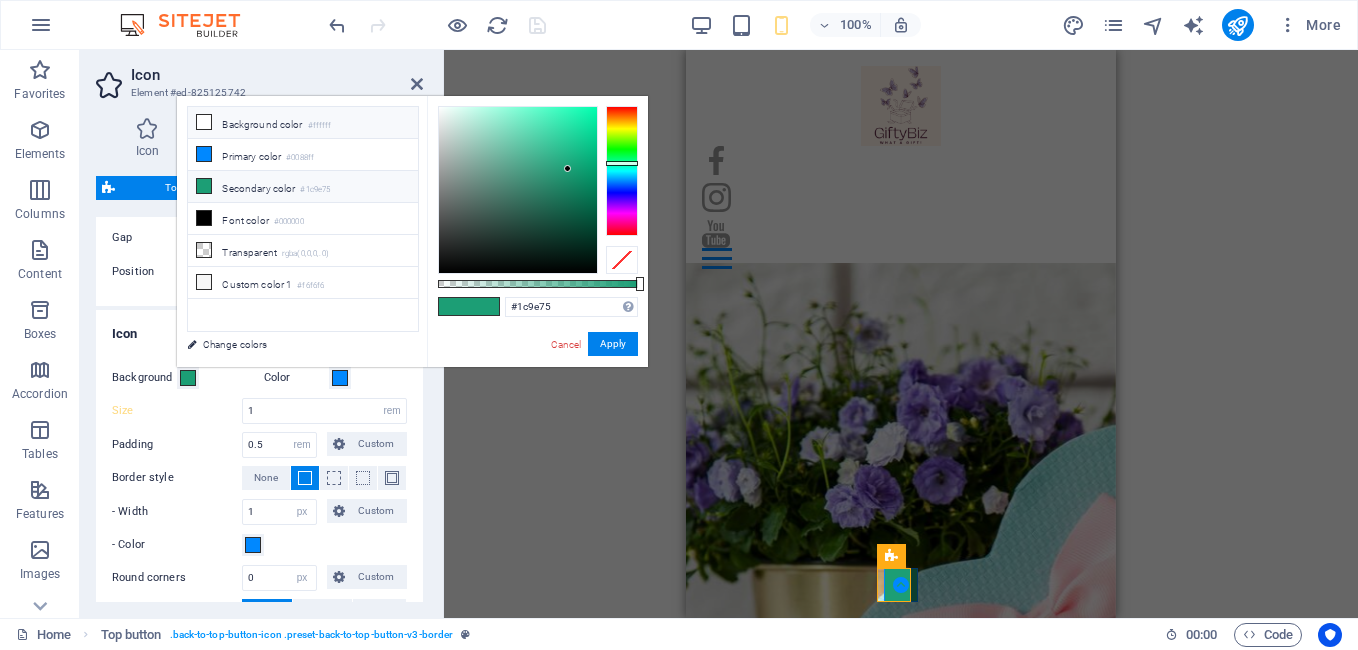 click on "Background color
#ffffff" at bounding box center (303, 123) 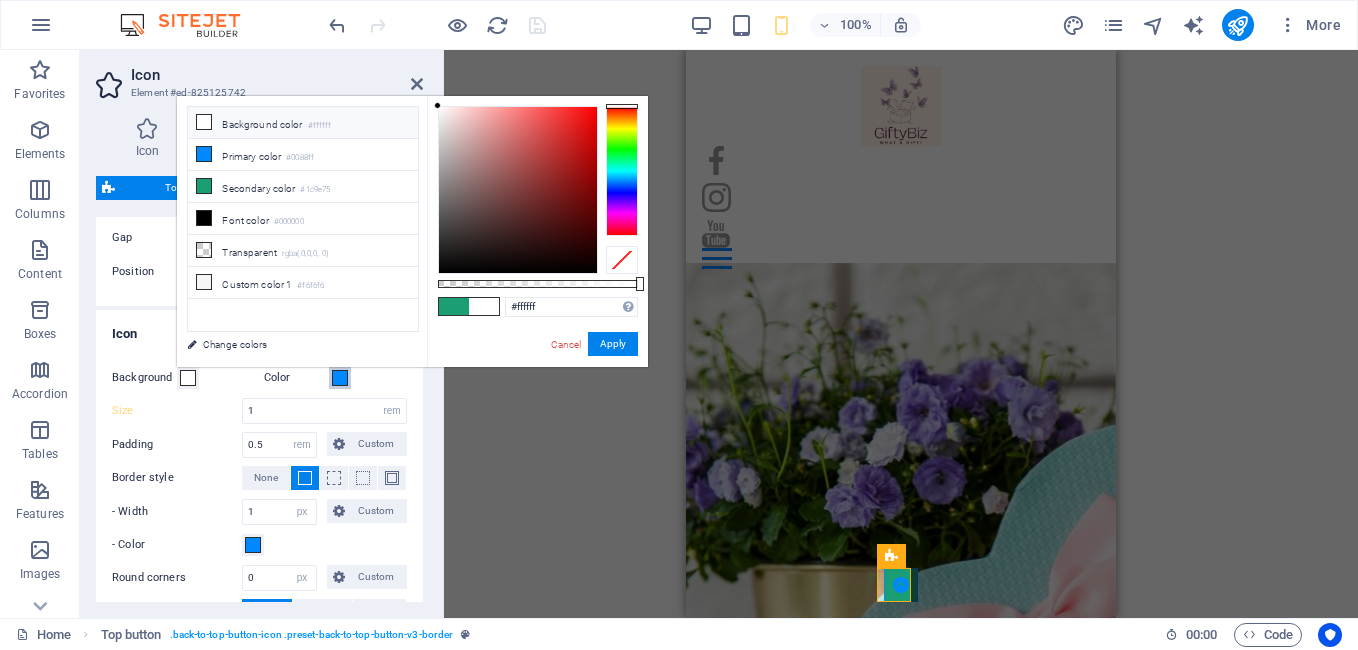 click at bounding box center [340, 378] 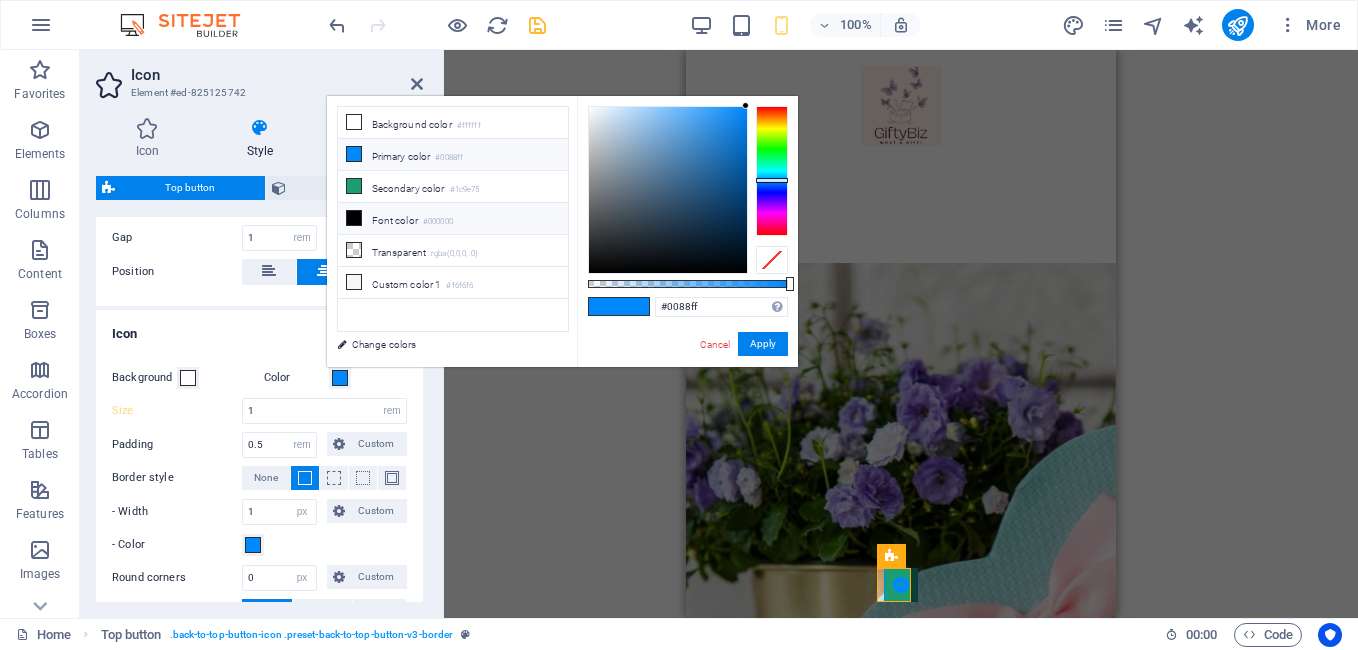 click on "Font color
#000000" at bounding box center (453, 219) 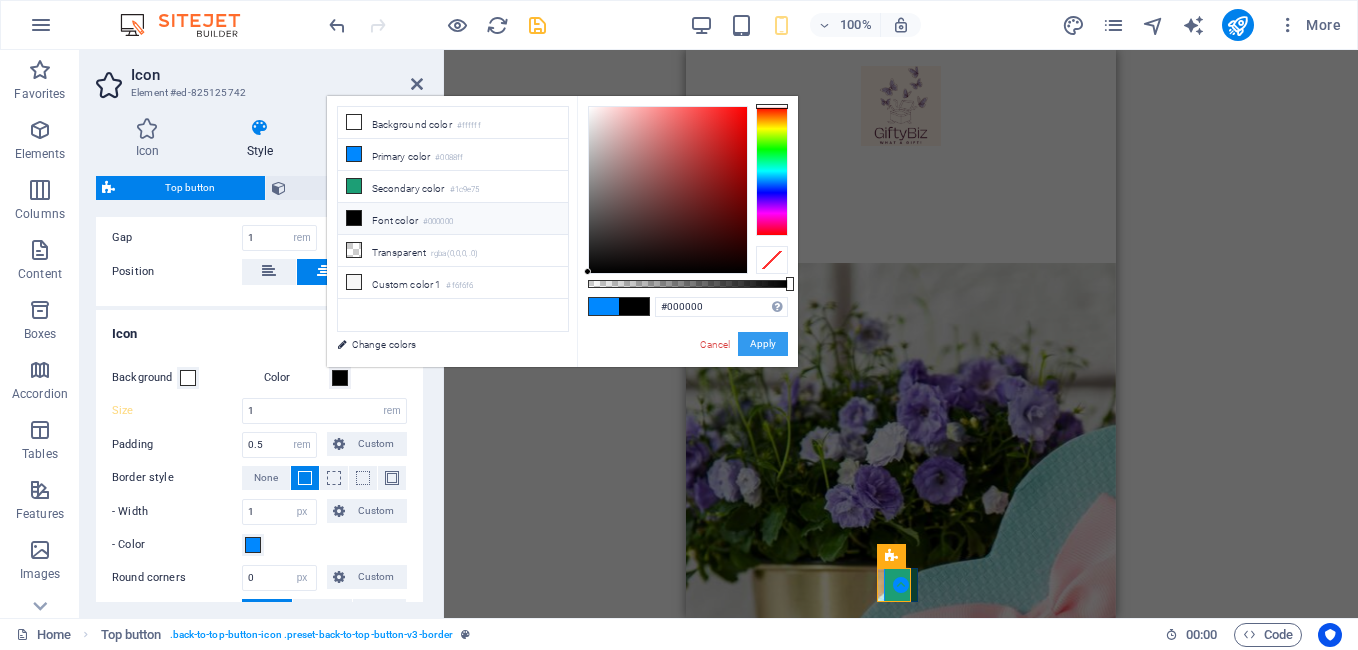 click on "Apply" at bounding box center (763, 344) 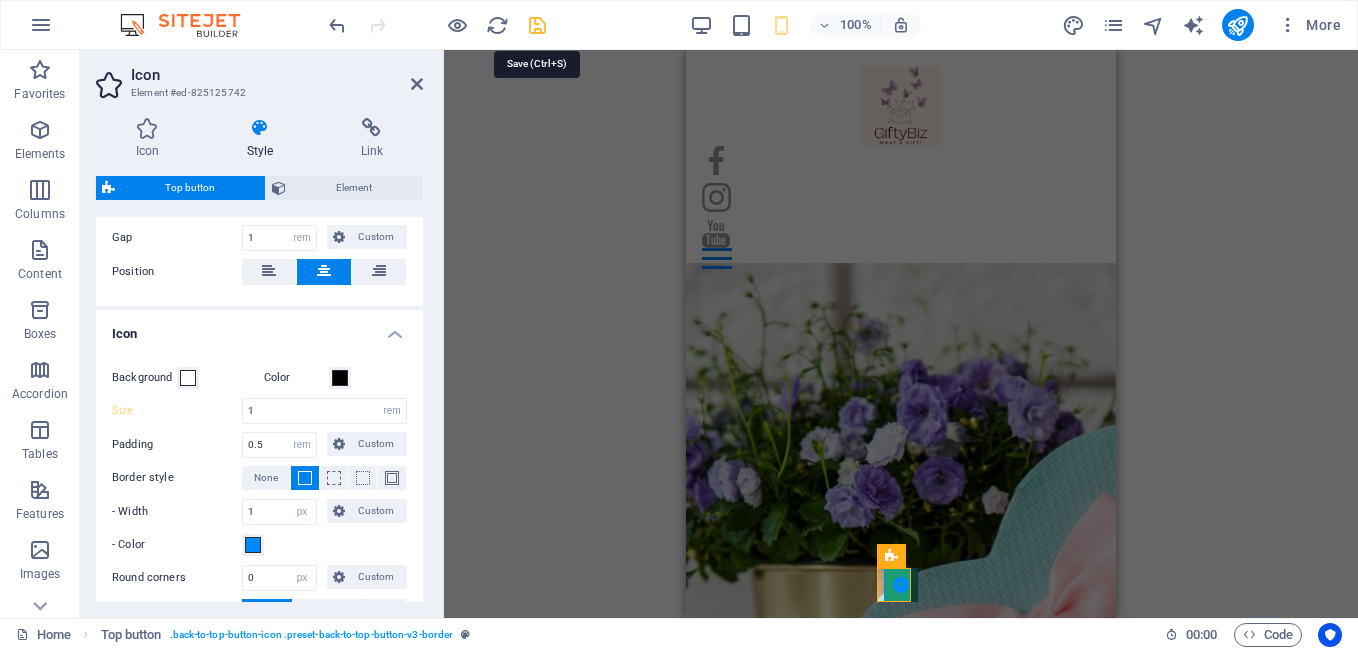 click at bounding box center (537, 25) 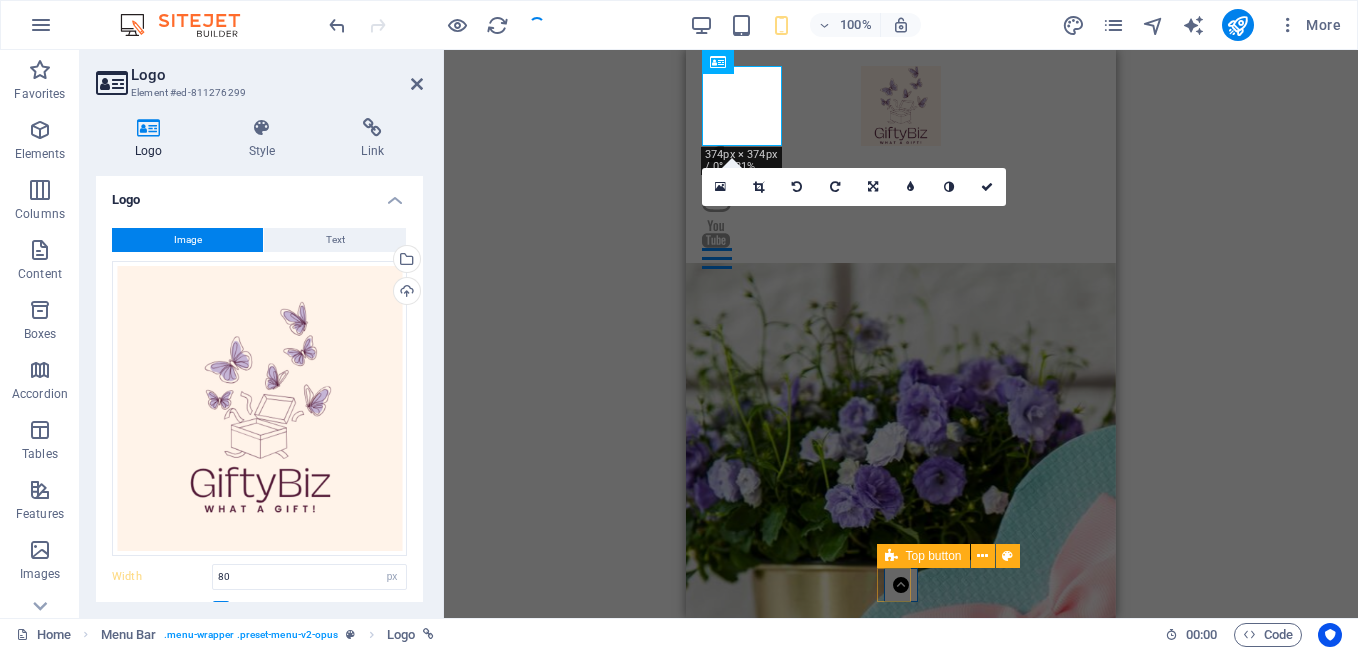 click at bounding box center [901, 585] 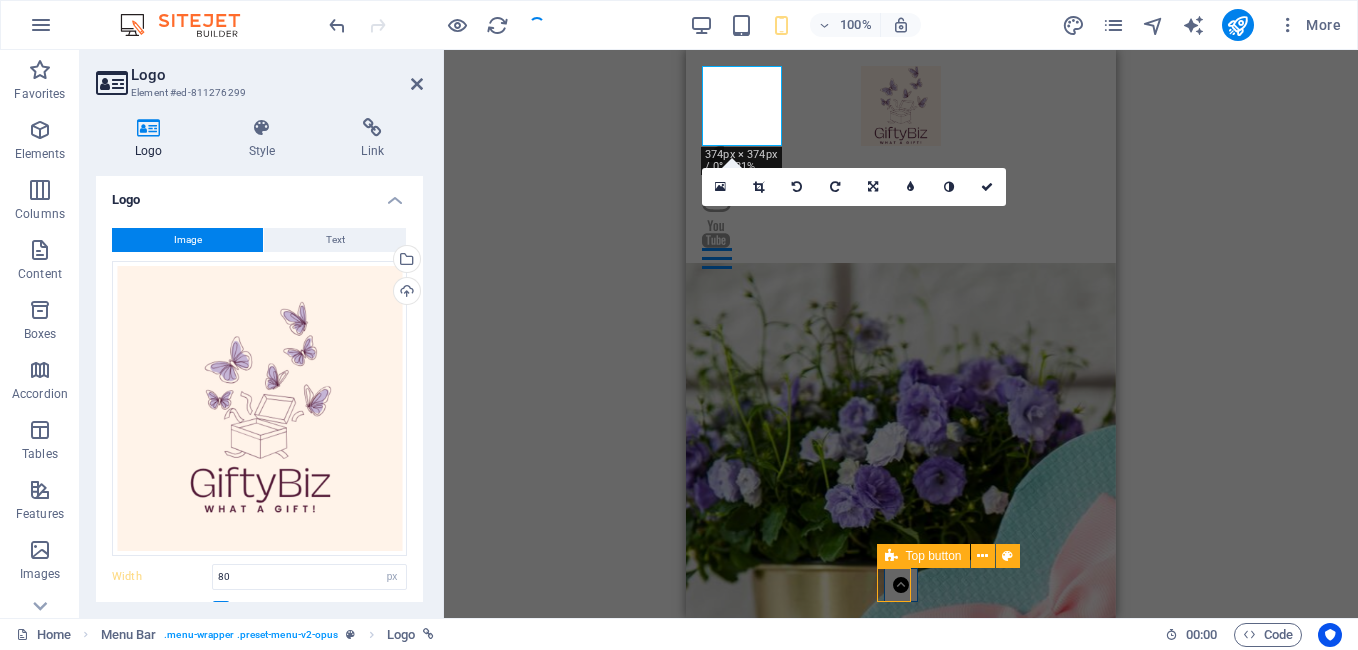 click at bounding box center (901, 585) 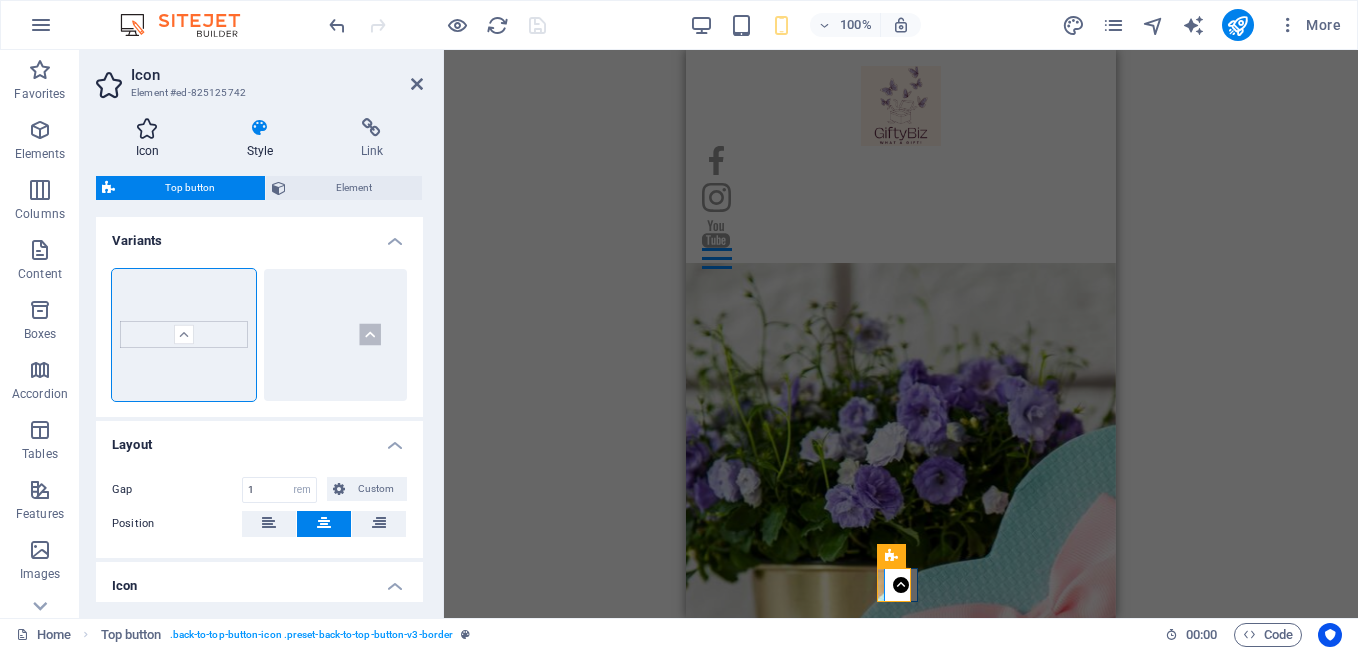 click at bounding box center [147, 128] 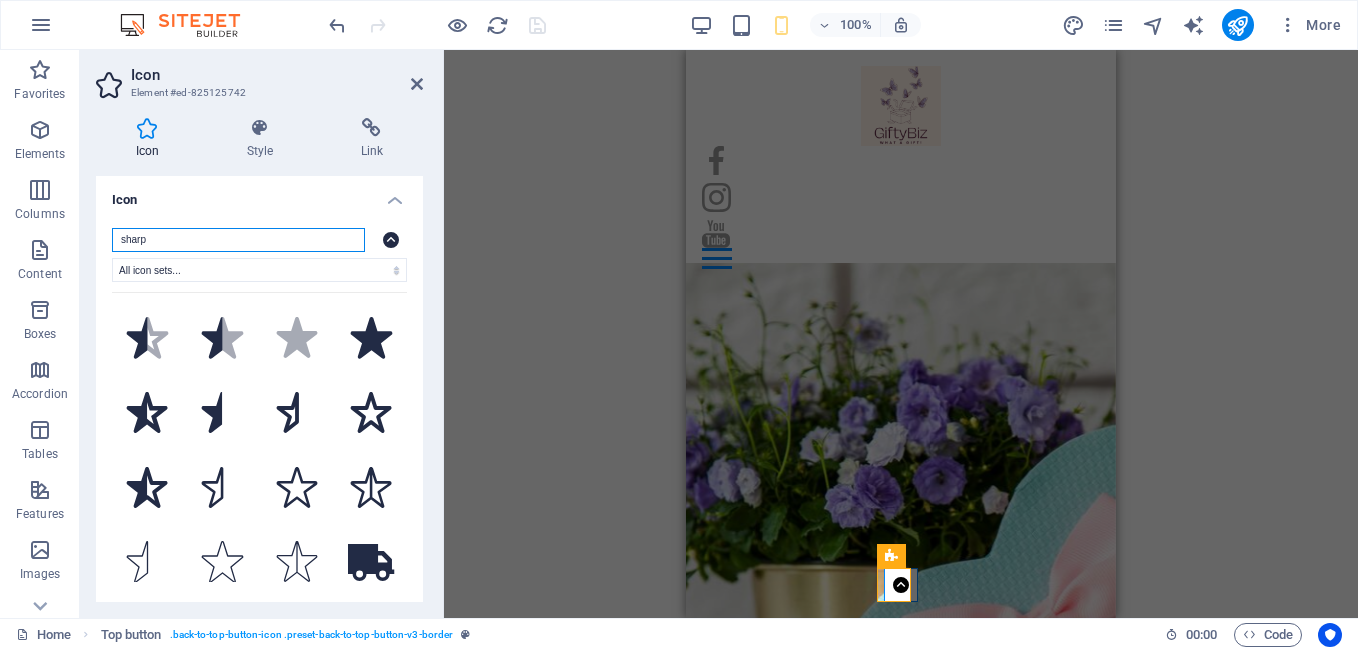 click on "sharp" at bounding box center [238, 240] 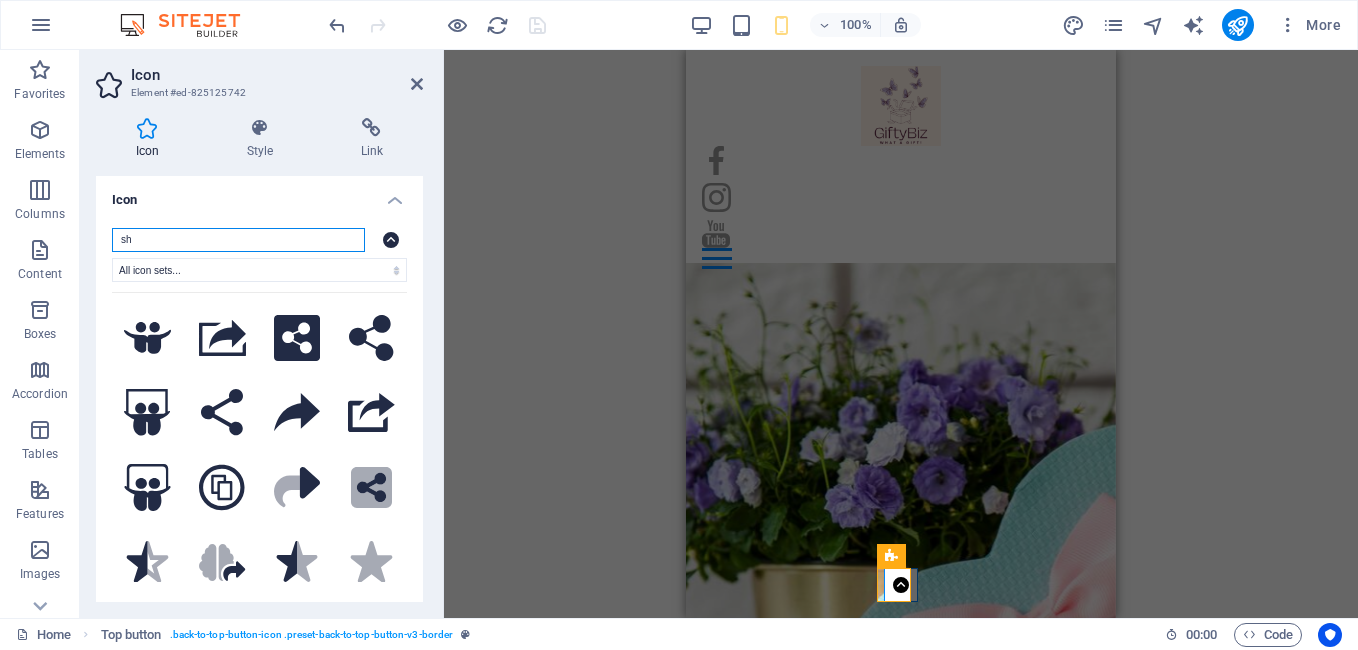 type on "s" 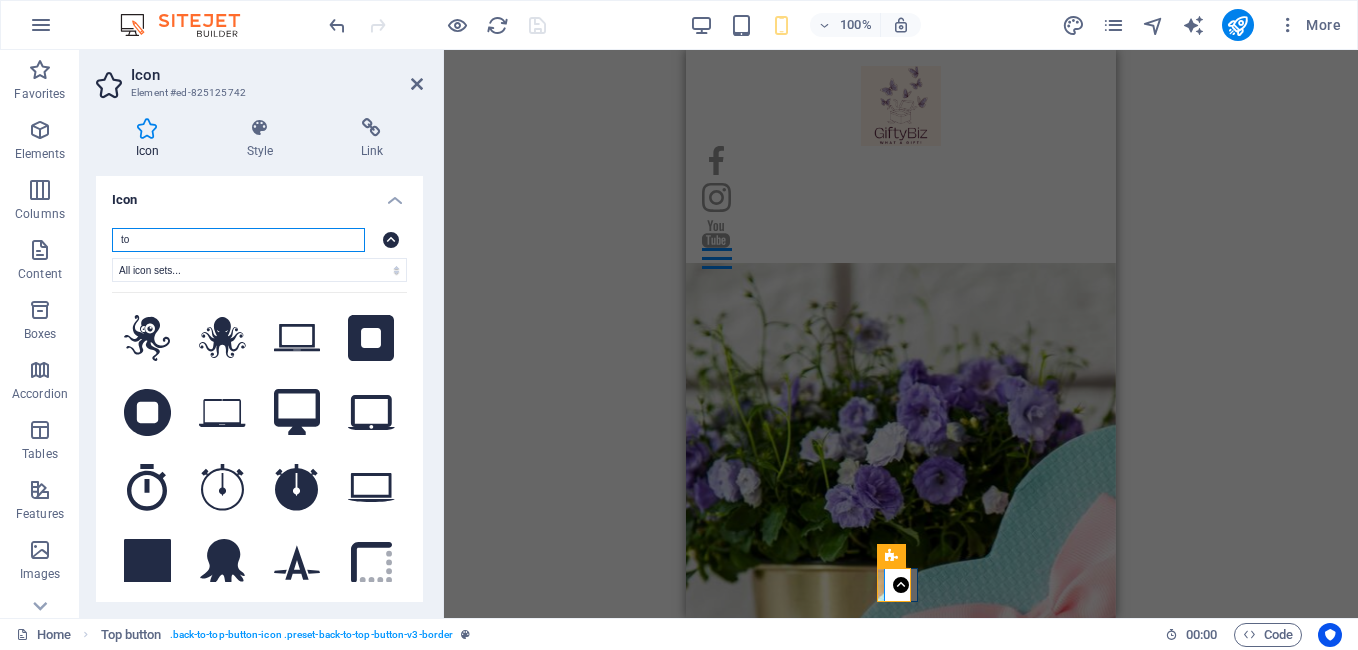 type on "t" 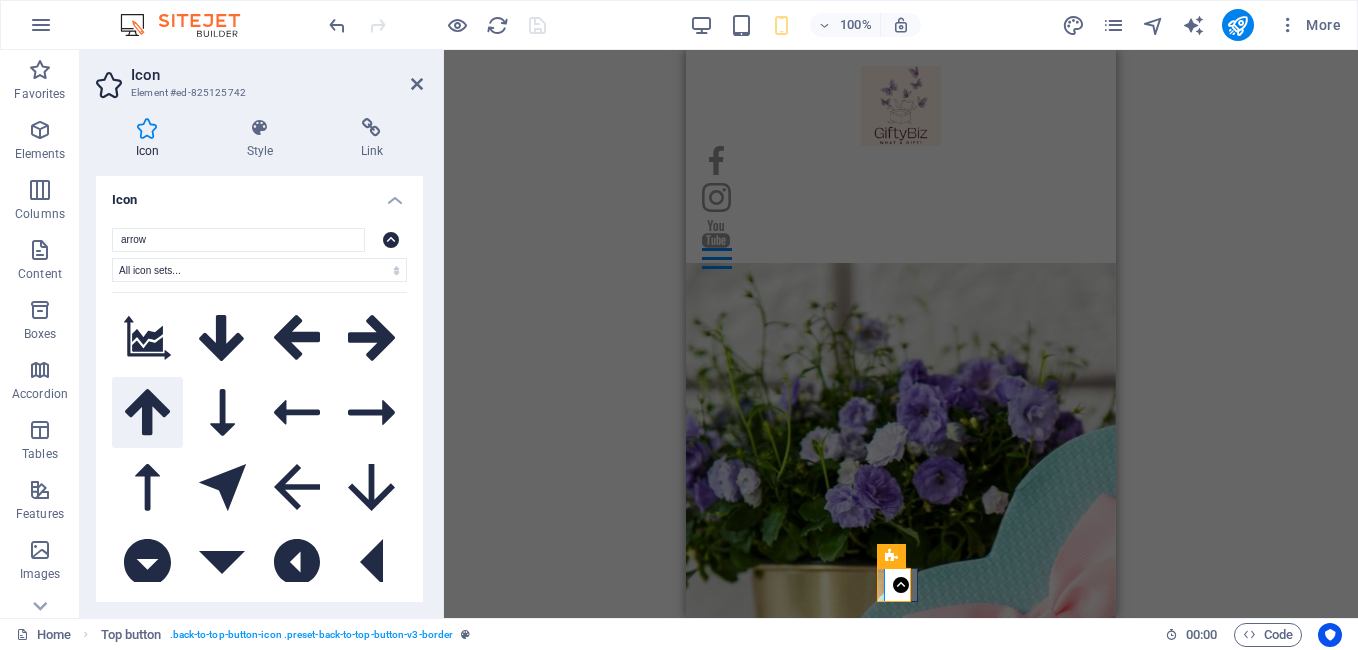 click 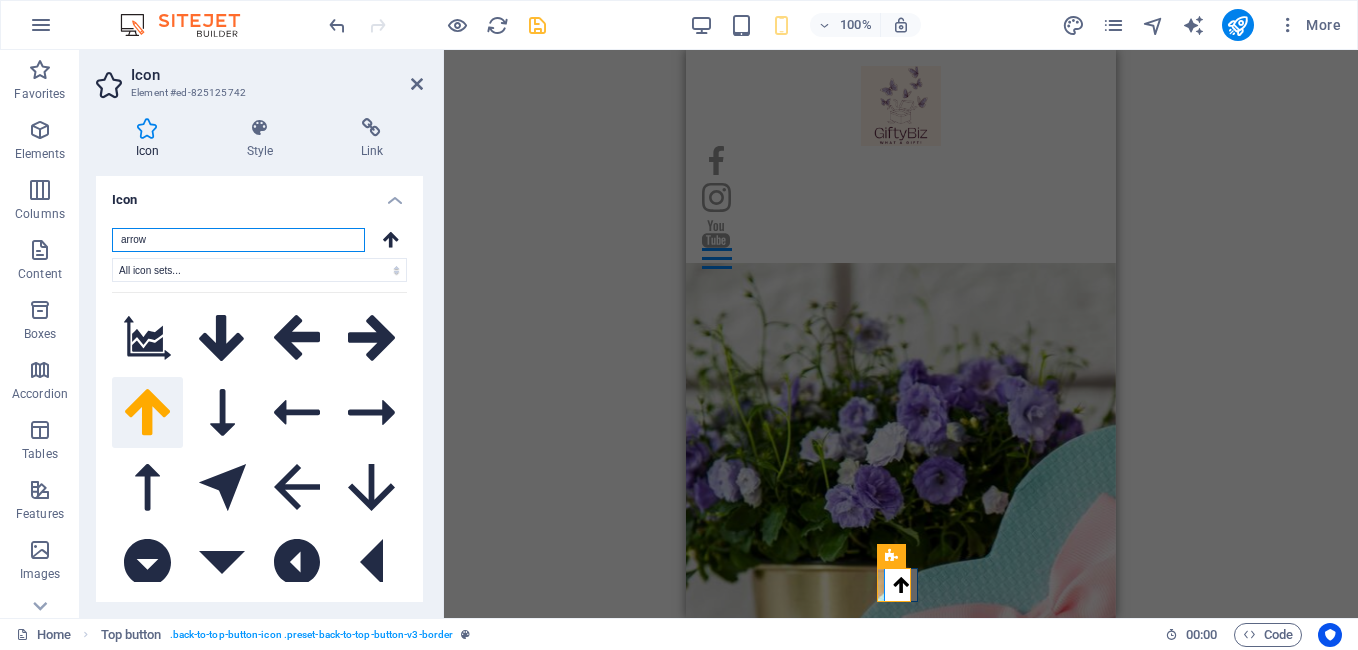 click on "arrow" at bounding box center (238, 240) 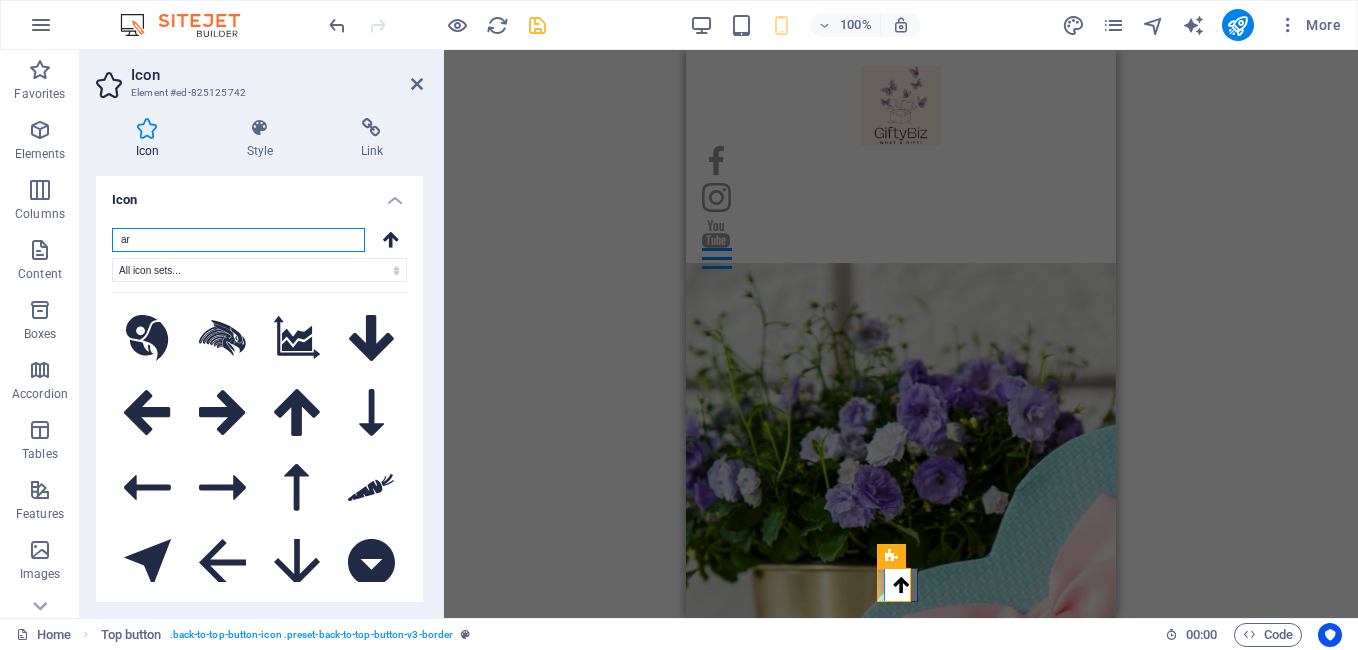 type on "a" 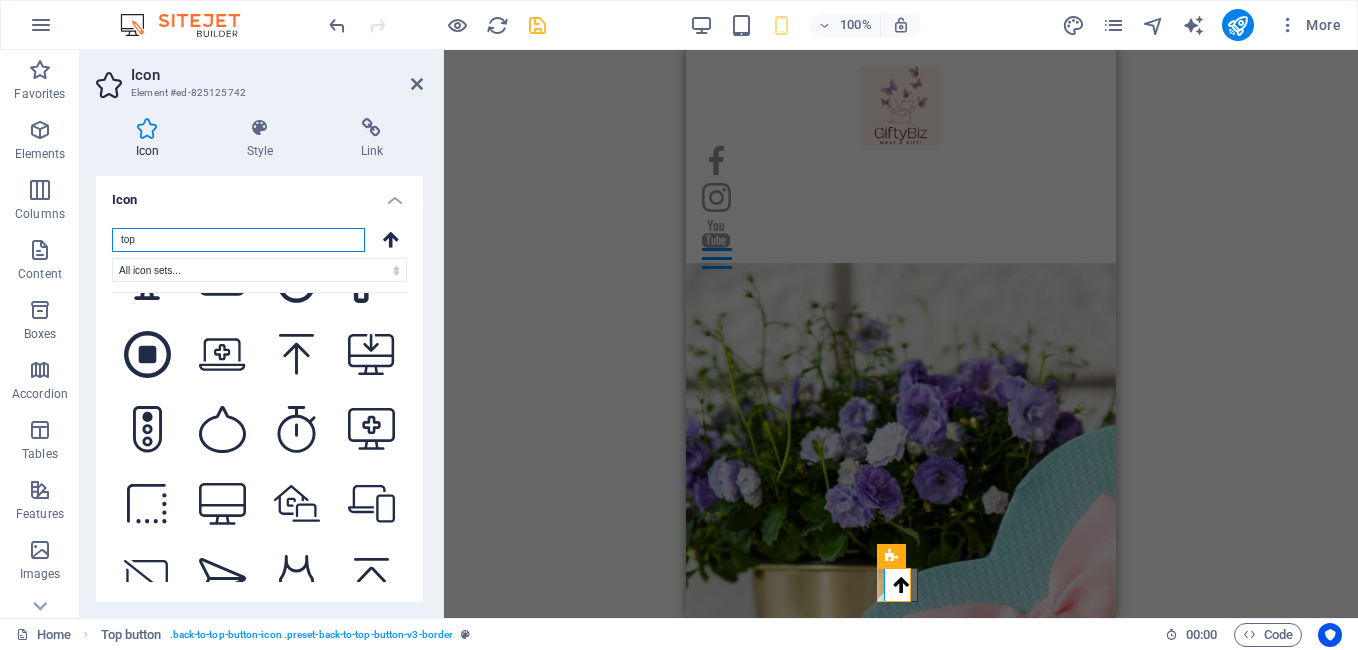 scroll, scrollTop: 1928, scrollLeft: 0, axis: vertical 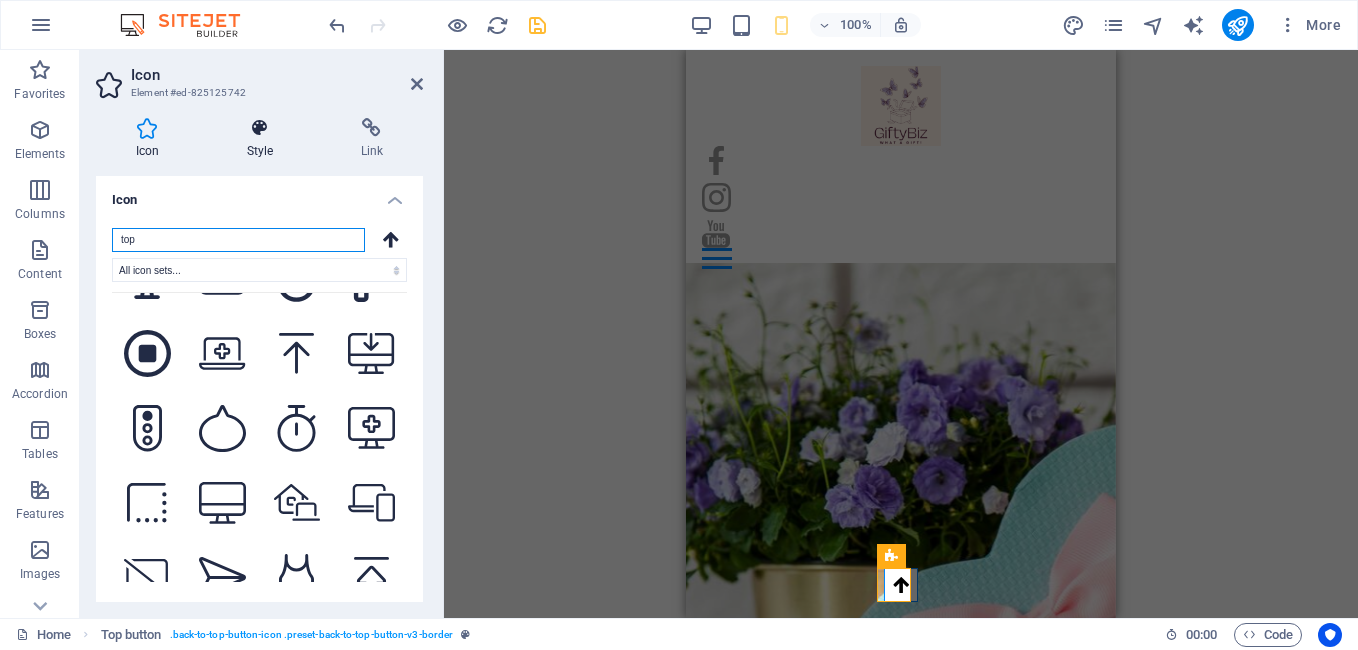 type on "top" 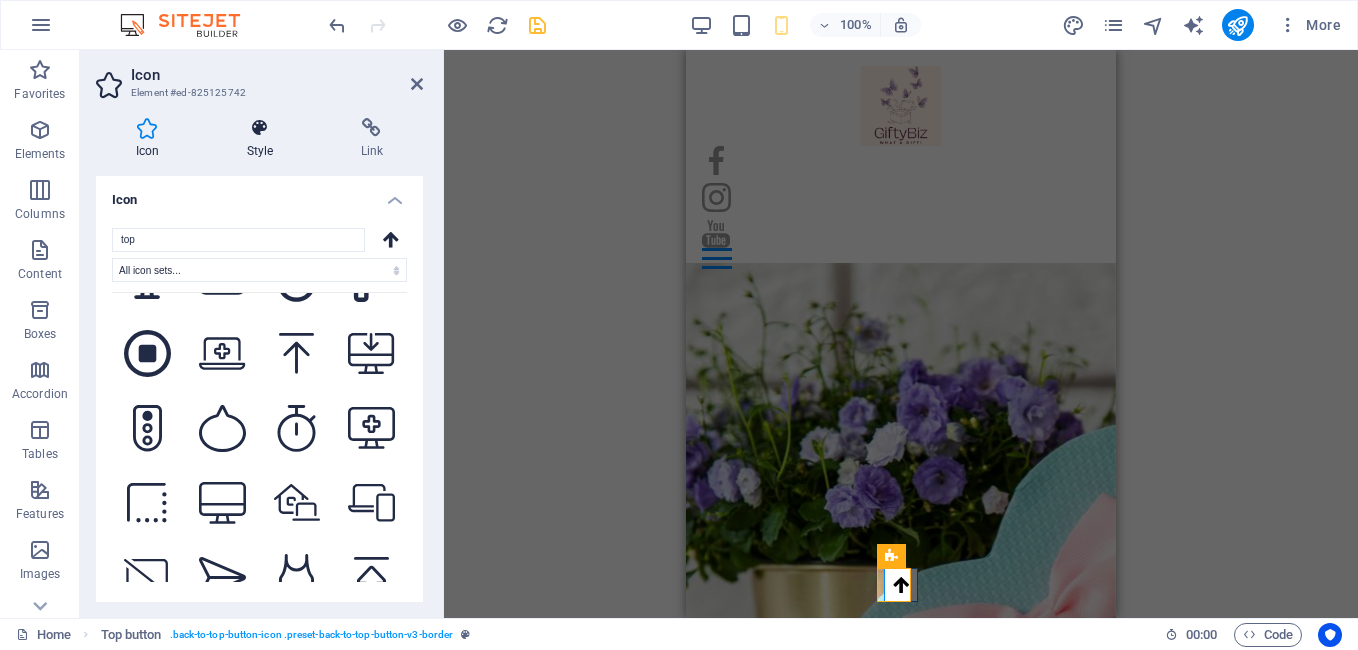 click at bounding box center [260, 128] 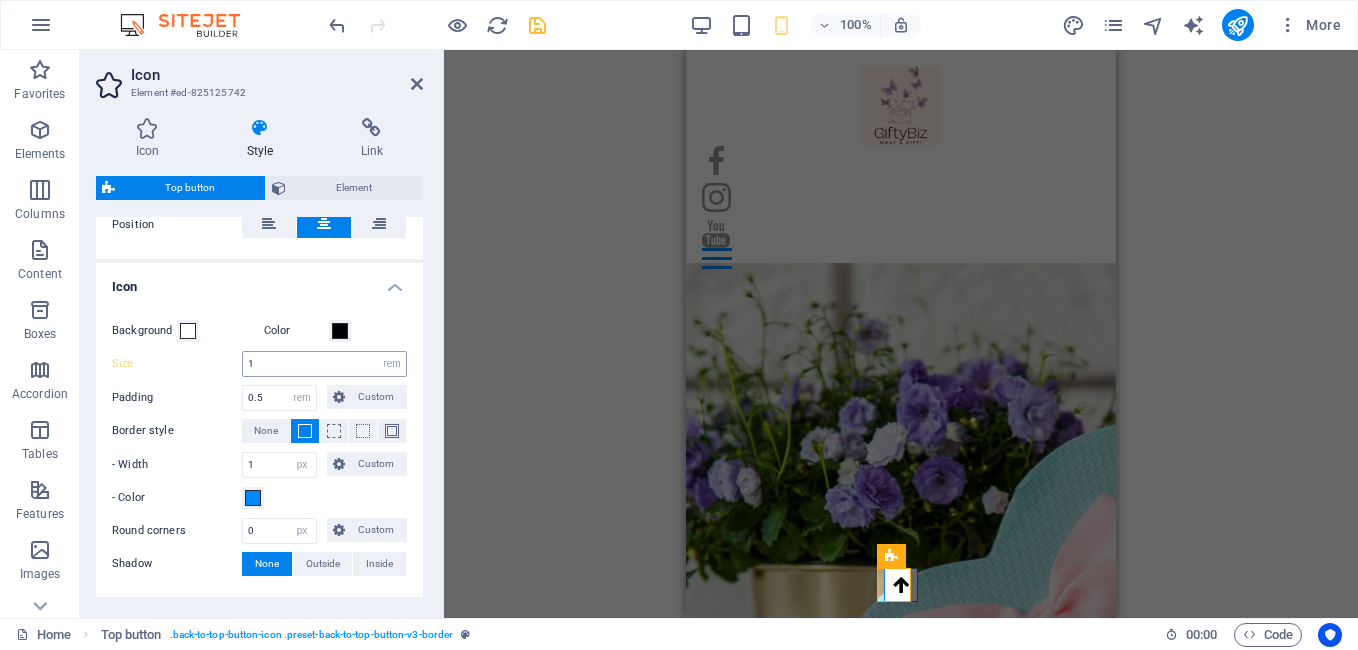 scroll, scrollTop: 296, scrollLeft: 0, axis: vertical 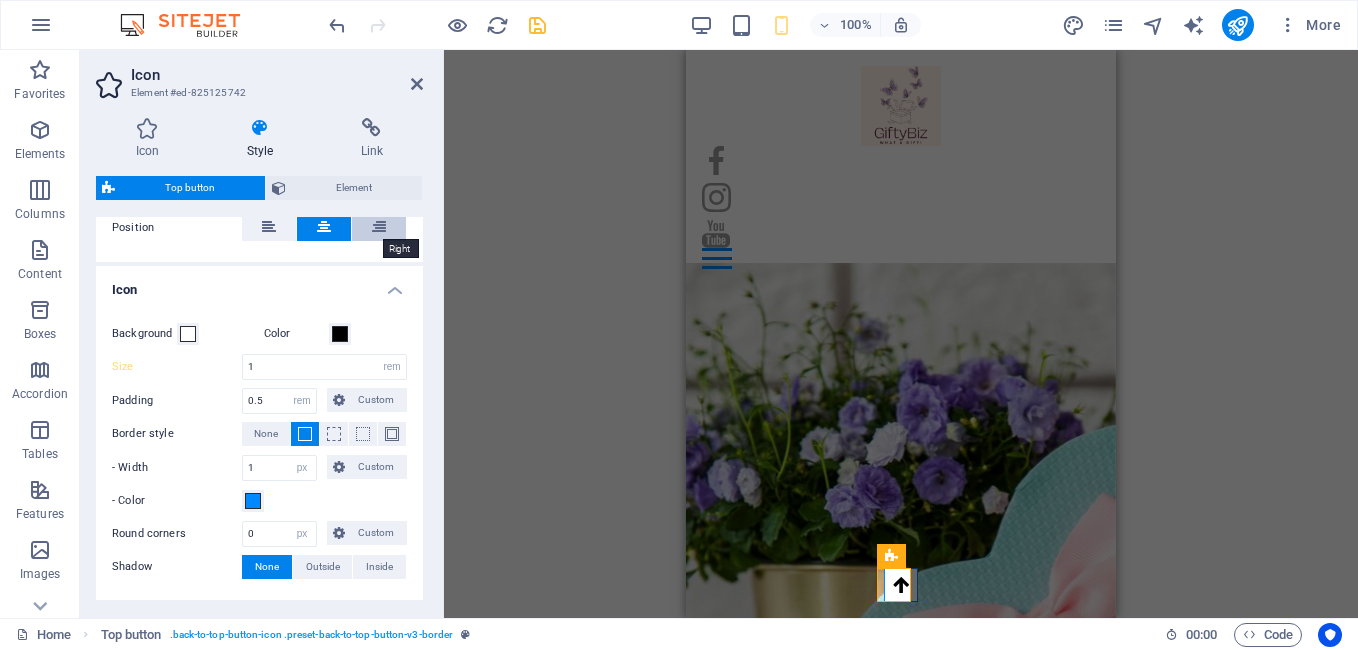 click at bounding box center [379, 227] 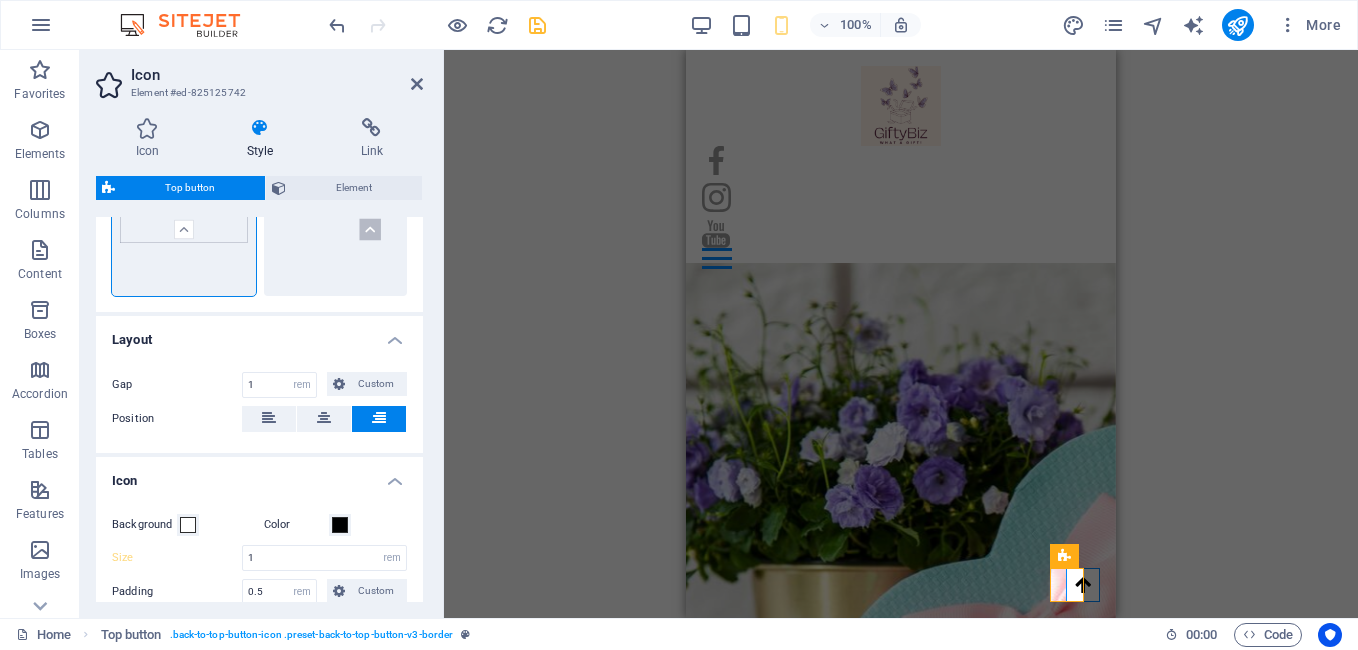 scroll, scrollTop: 97, scrollLeft: 0, axis: vertical 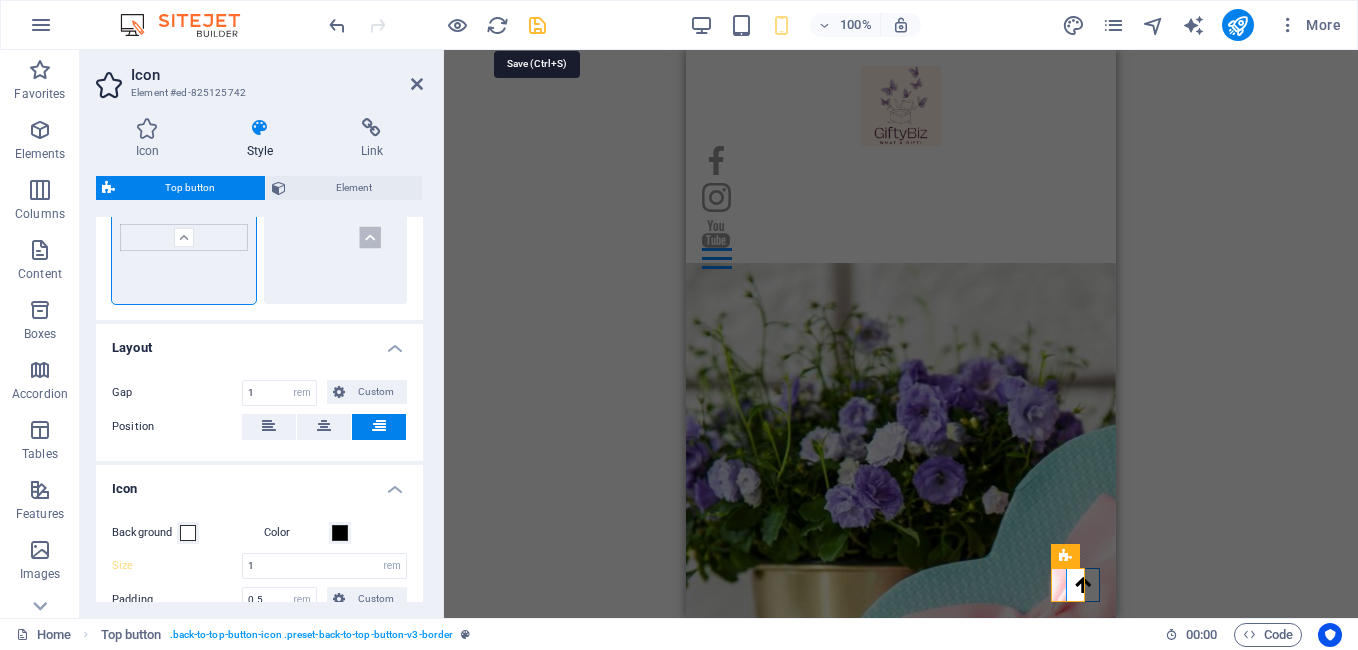 click at bounding box center [537, 25] 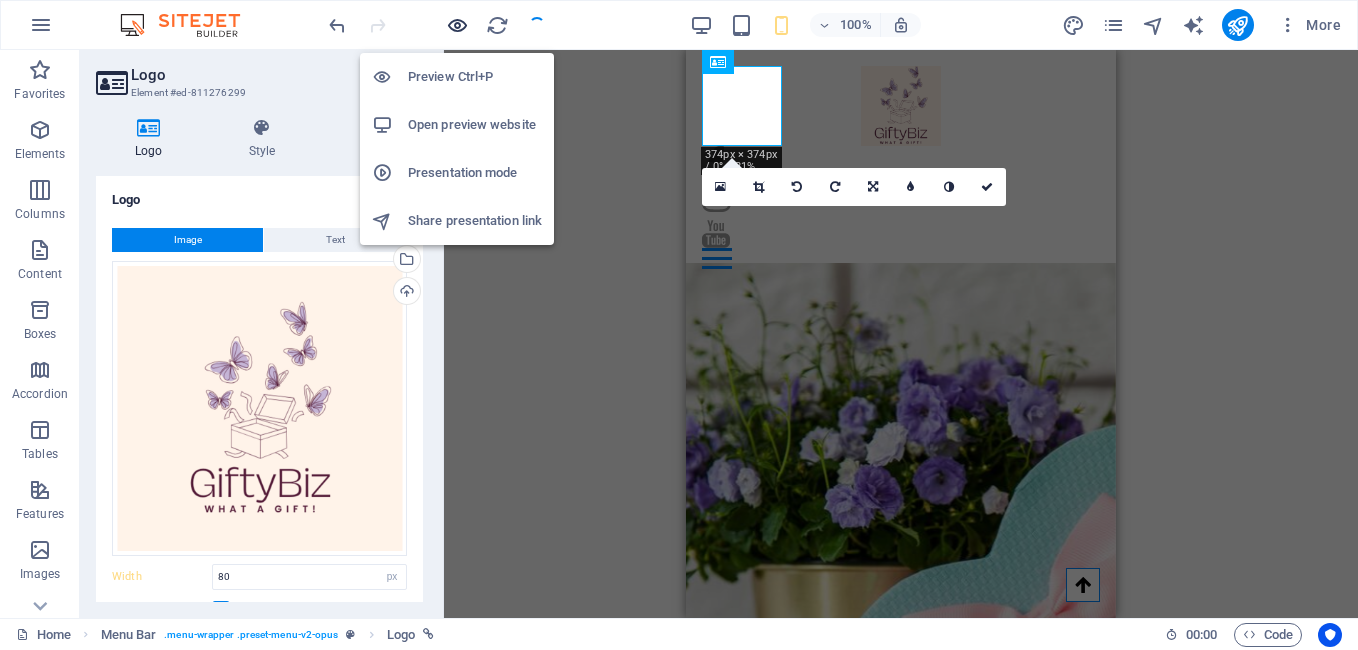 click at bounding box center [457, 25] 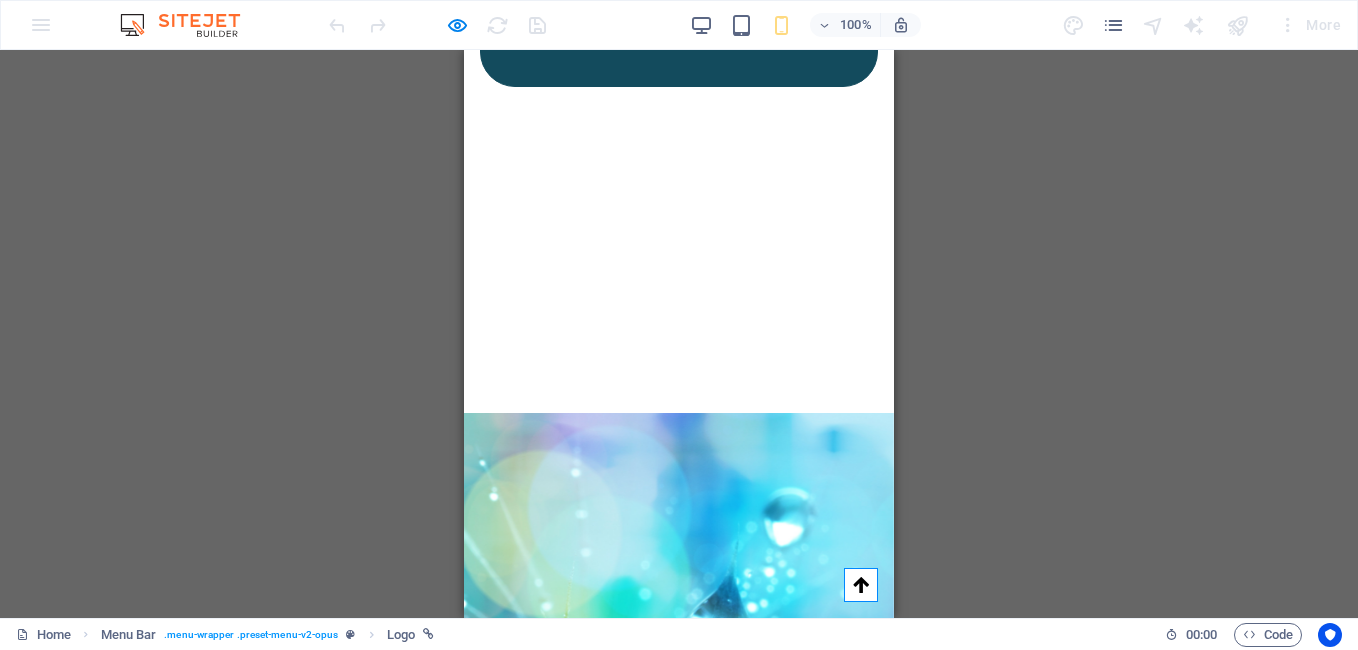 scroll, scrollTop: 5068, scrollLeft: 0, axis: vertical 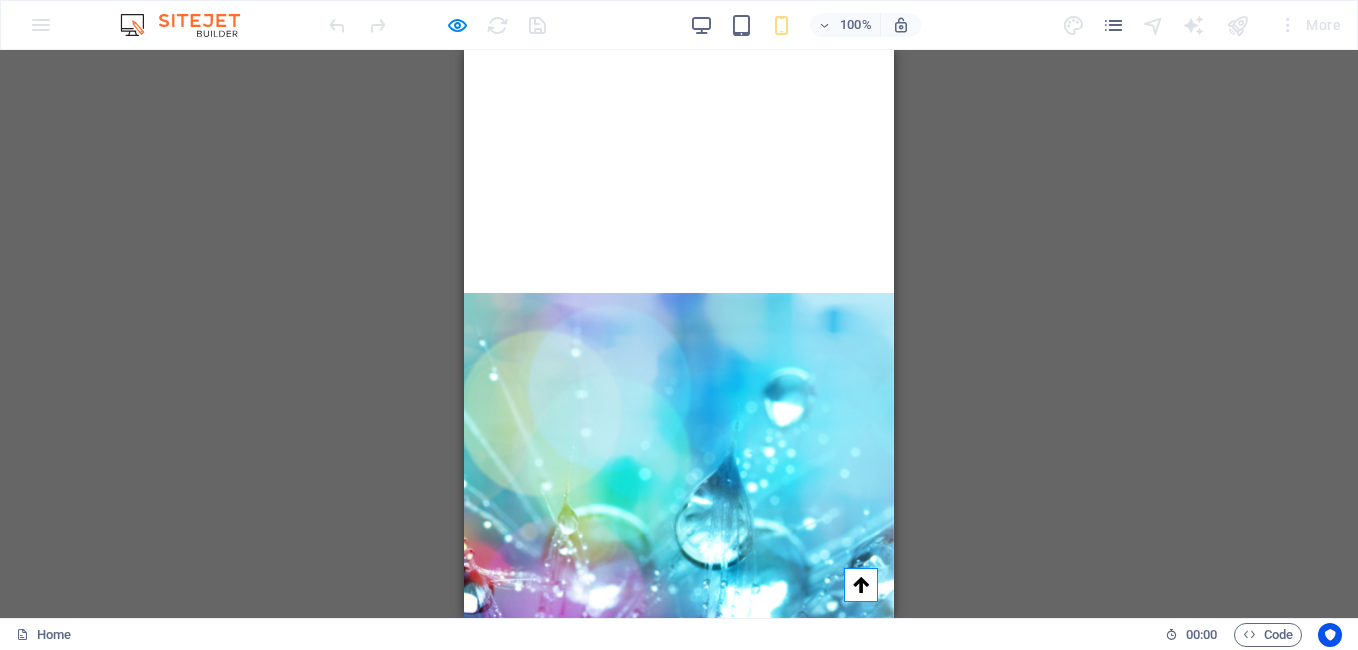 click 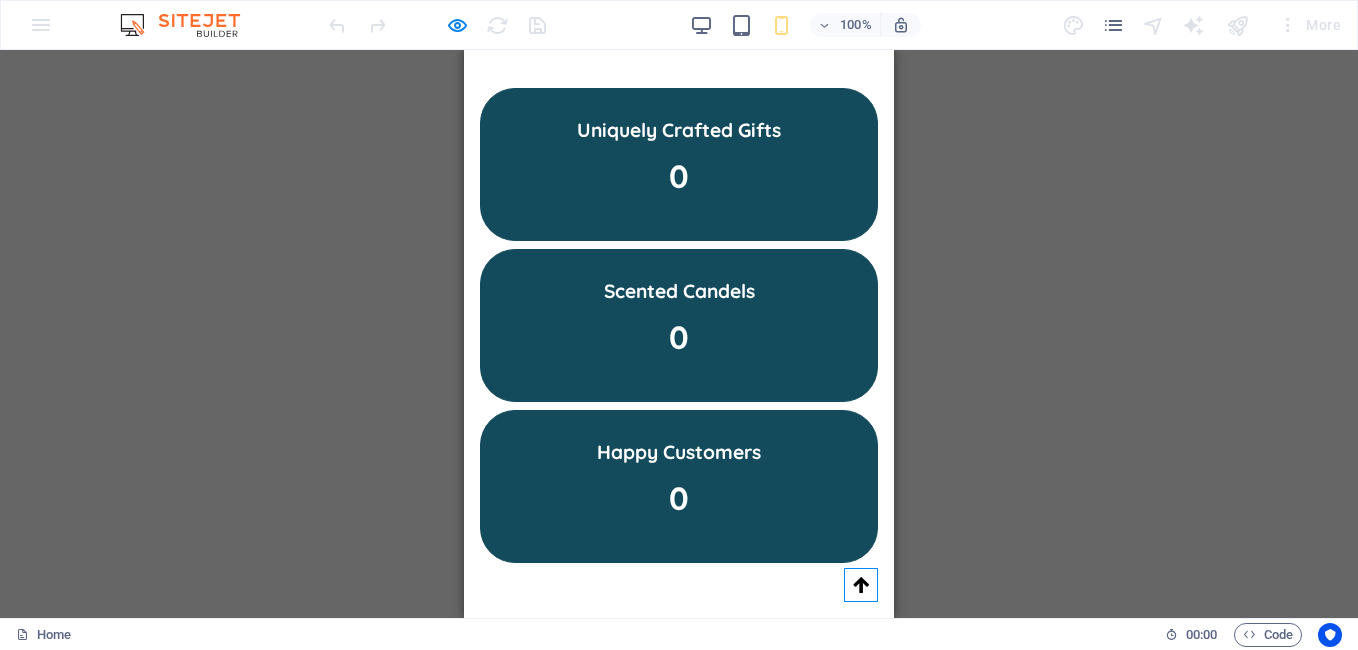 scroll, scrollTop: 5068, scrollLeft: 0, axis: vertical 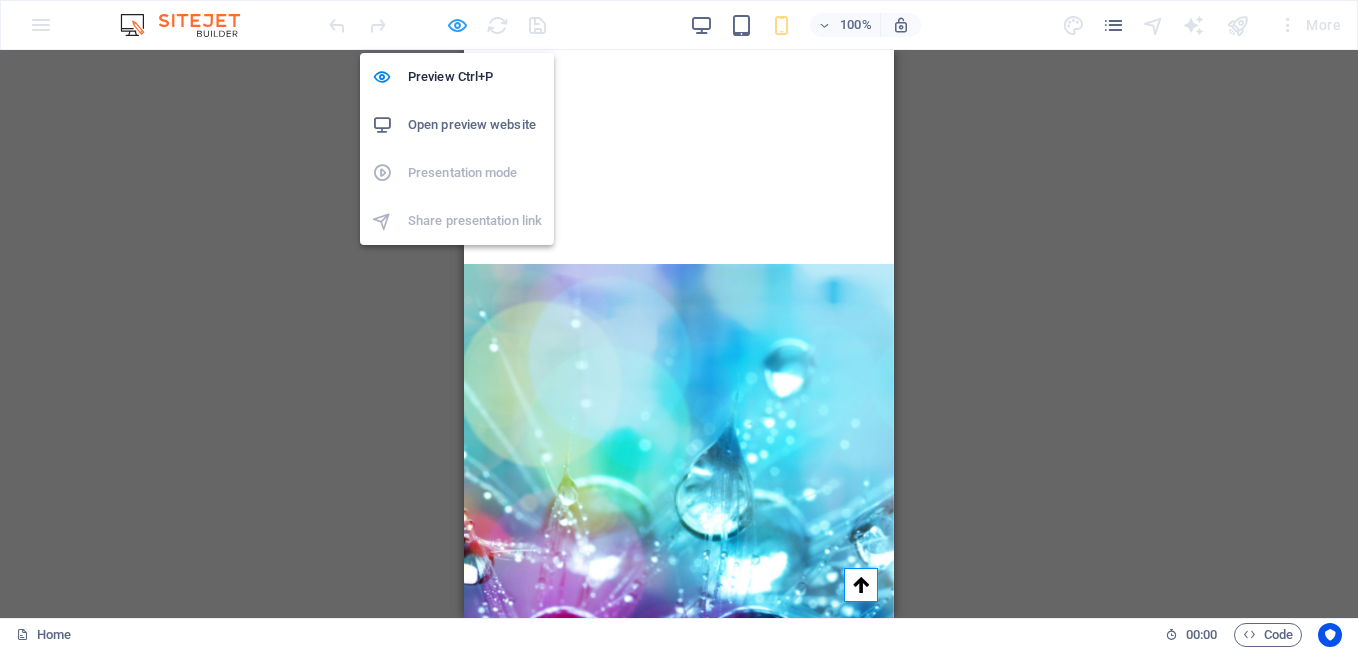click at bounding box center (457, 25) 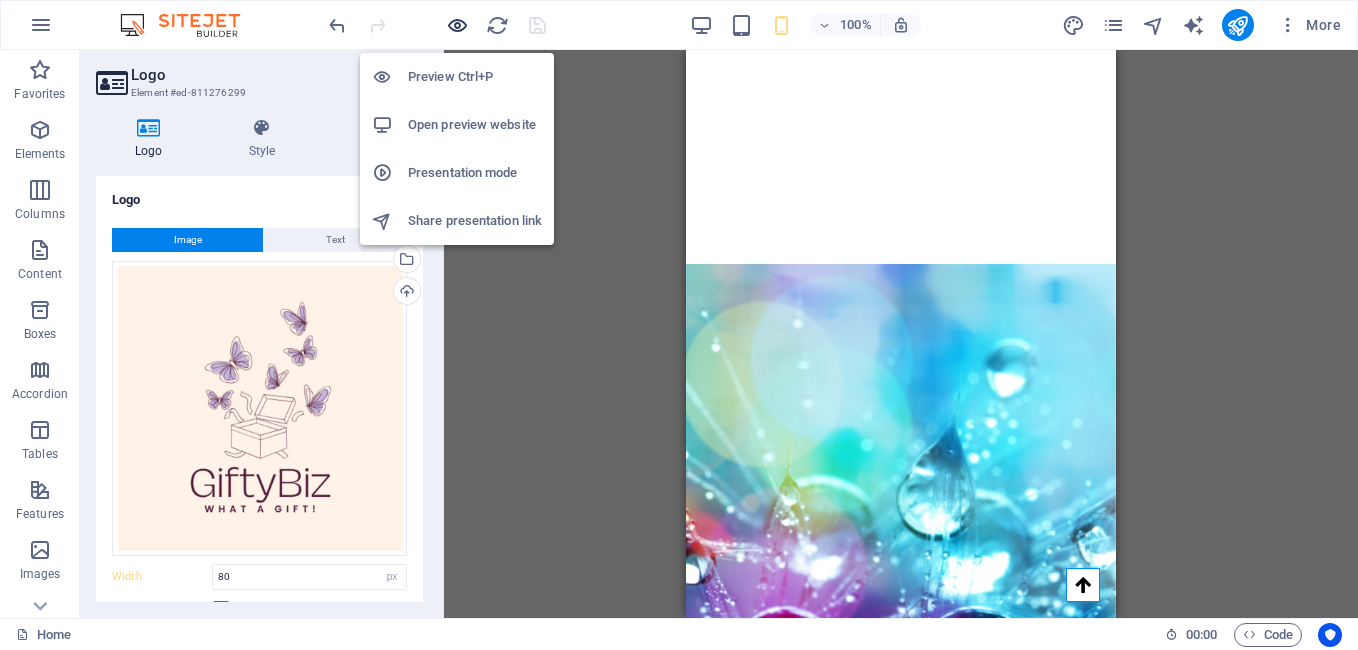 scroll, scrollTop: 10638, scrollLeft: 0, axis: vertical 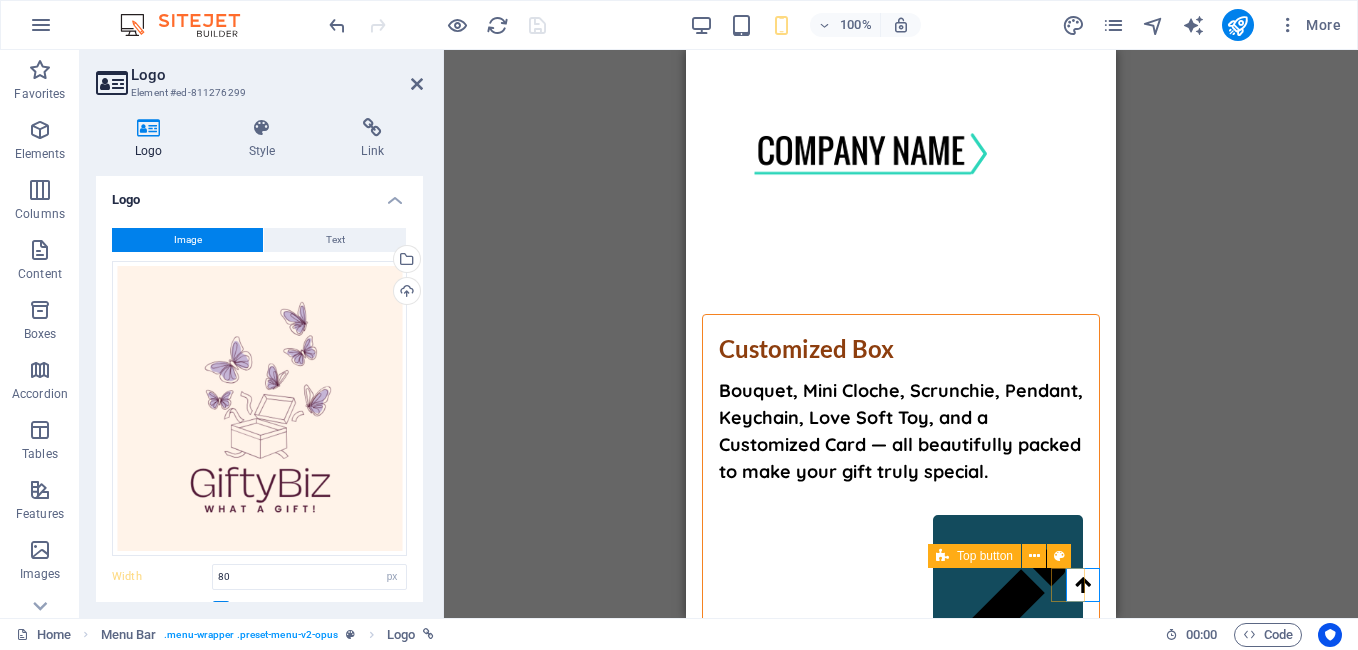 click at bounding box center (1083, 585) 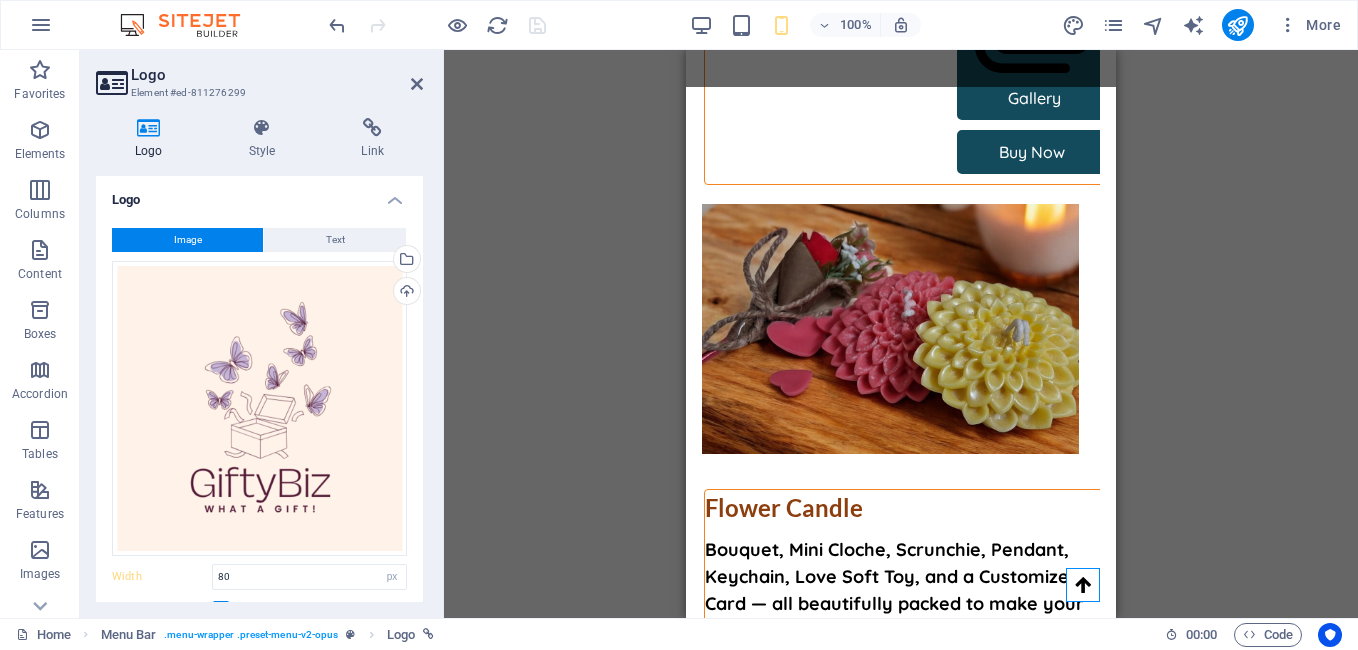 click at bounding box center (1083, 585) 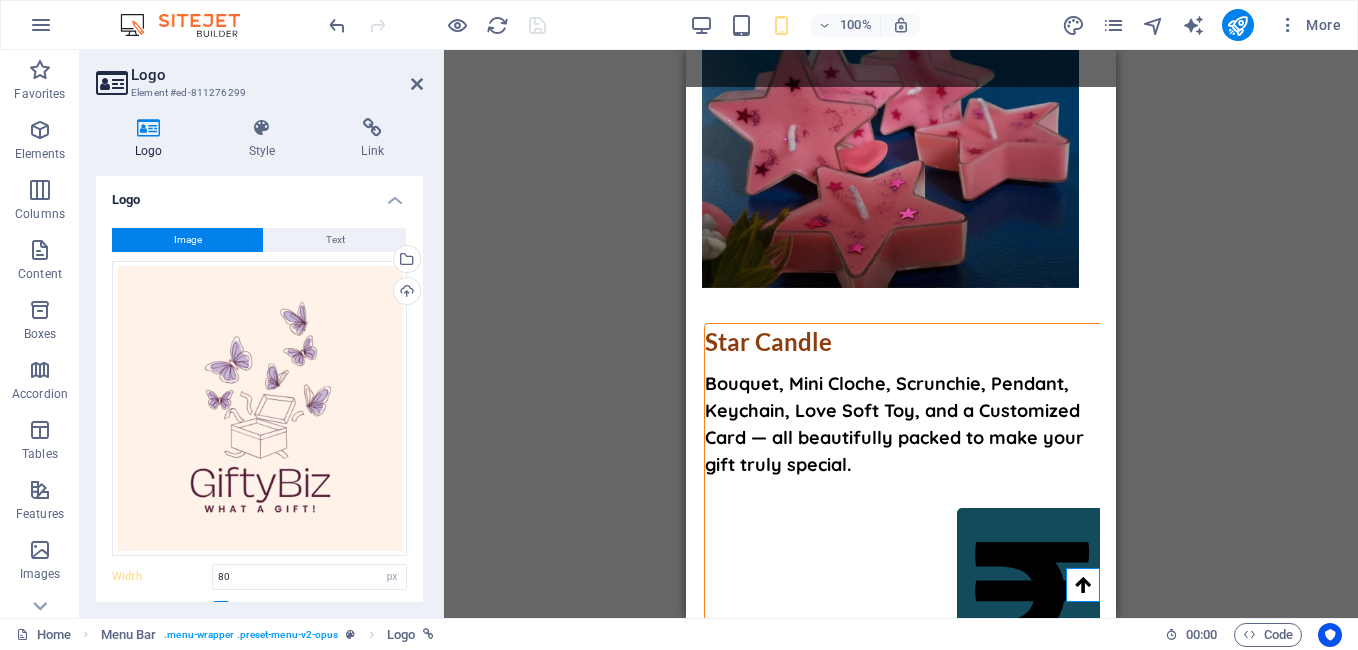 select on "rem" 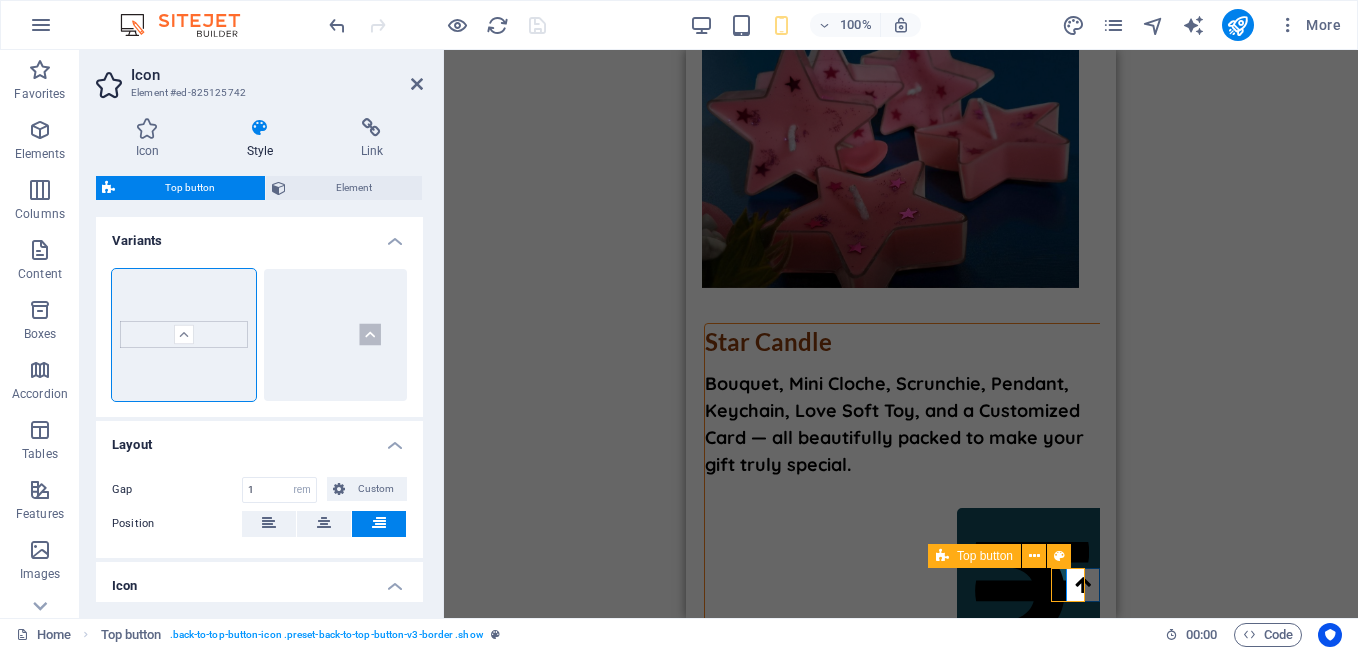 click at bounding box center [1083, 585] 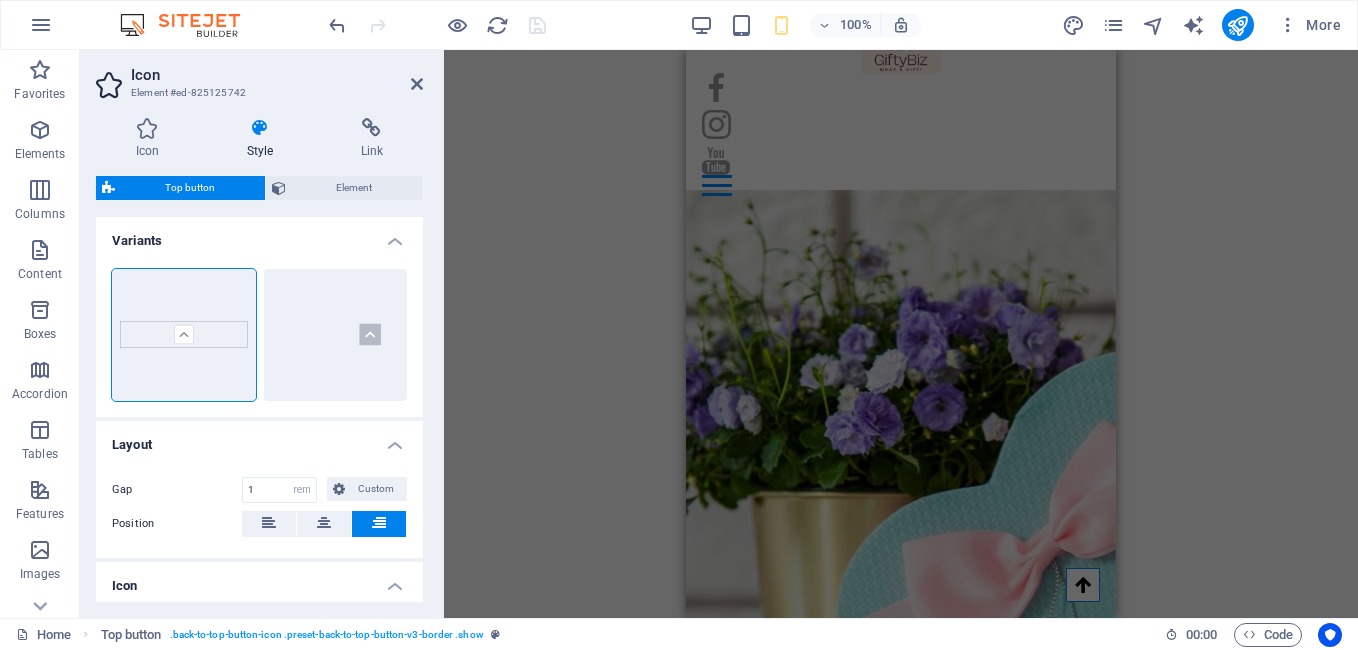scroll, scrollTop: 0, scrollLeft: 0, axis: both 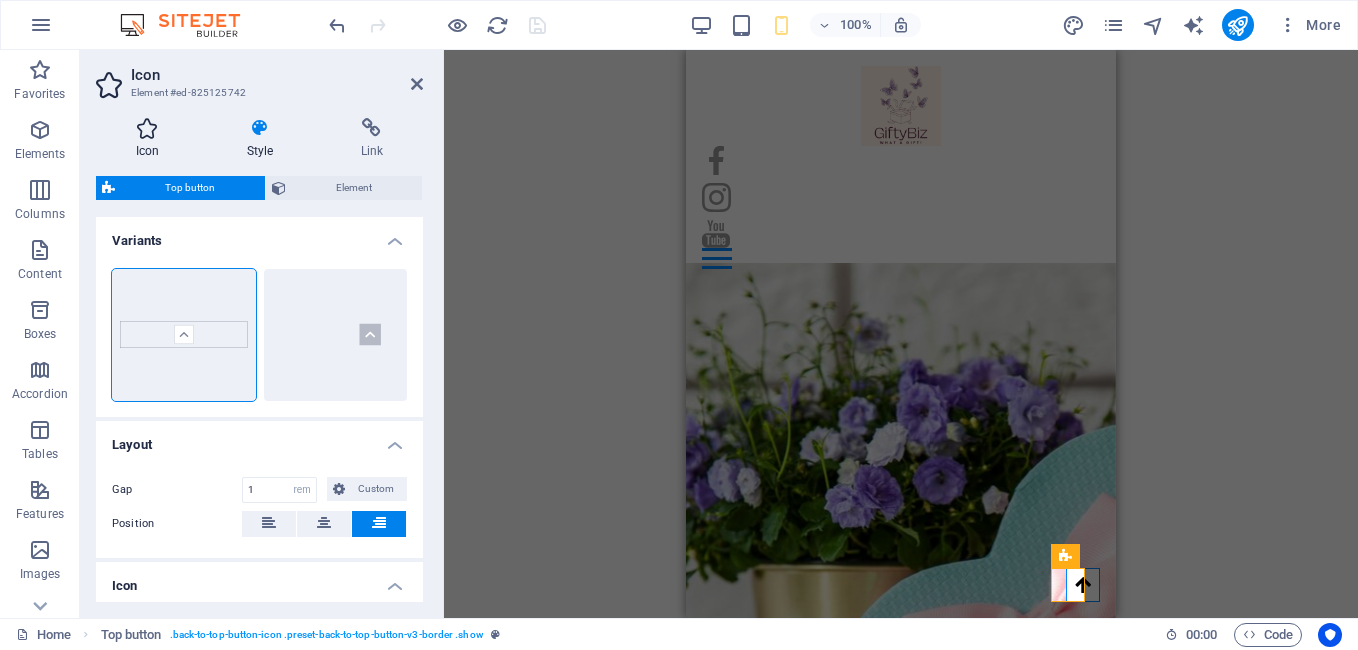 click at bounding box center (147, 128) 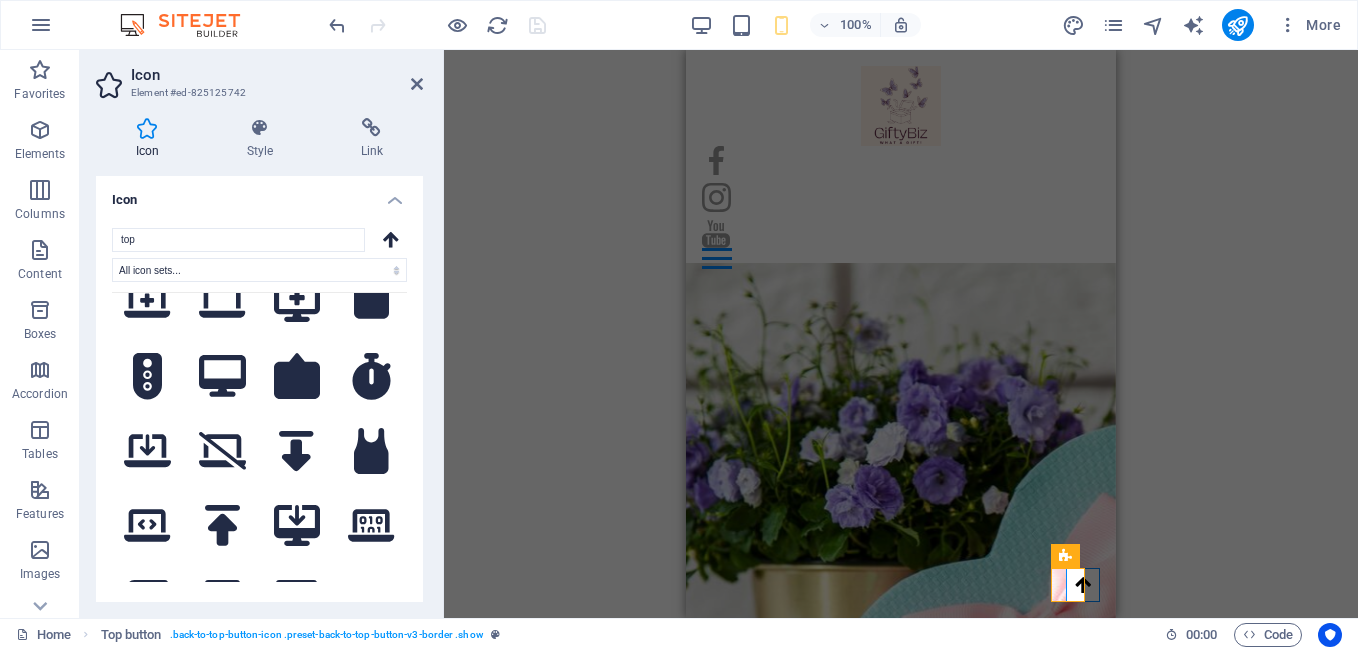 scroll, scrollTop: 1084, scrollLeft: 0, axis: vertical 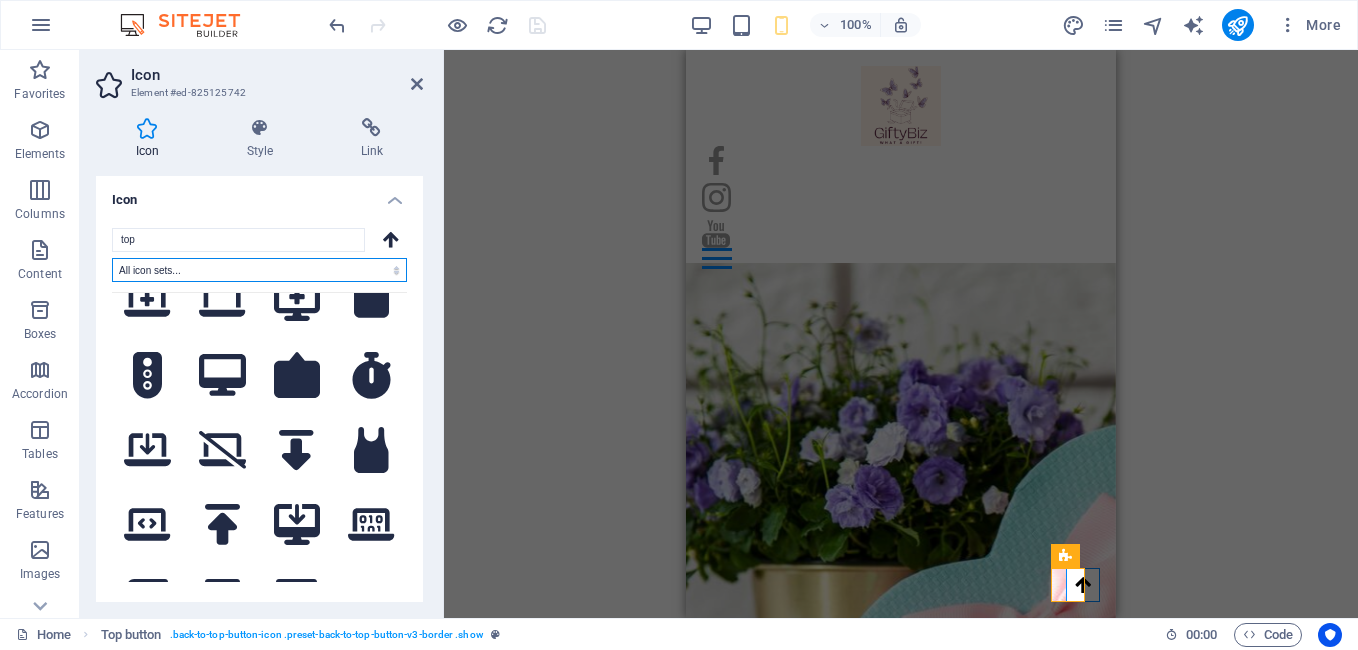 click on "All icon sets... IcoFont Ionicons FontAwesome Brands FontAwesome Duotone FontAwesome Solid FontAwesome Regular FontAwesome Light FontAwesome Thin FontAwesome Sharp Solid FontAwesome Sharp Regular FontAwesome Sharp Light FontAwesome Sharp Thin" at bounding box center (259, 270) 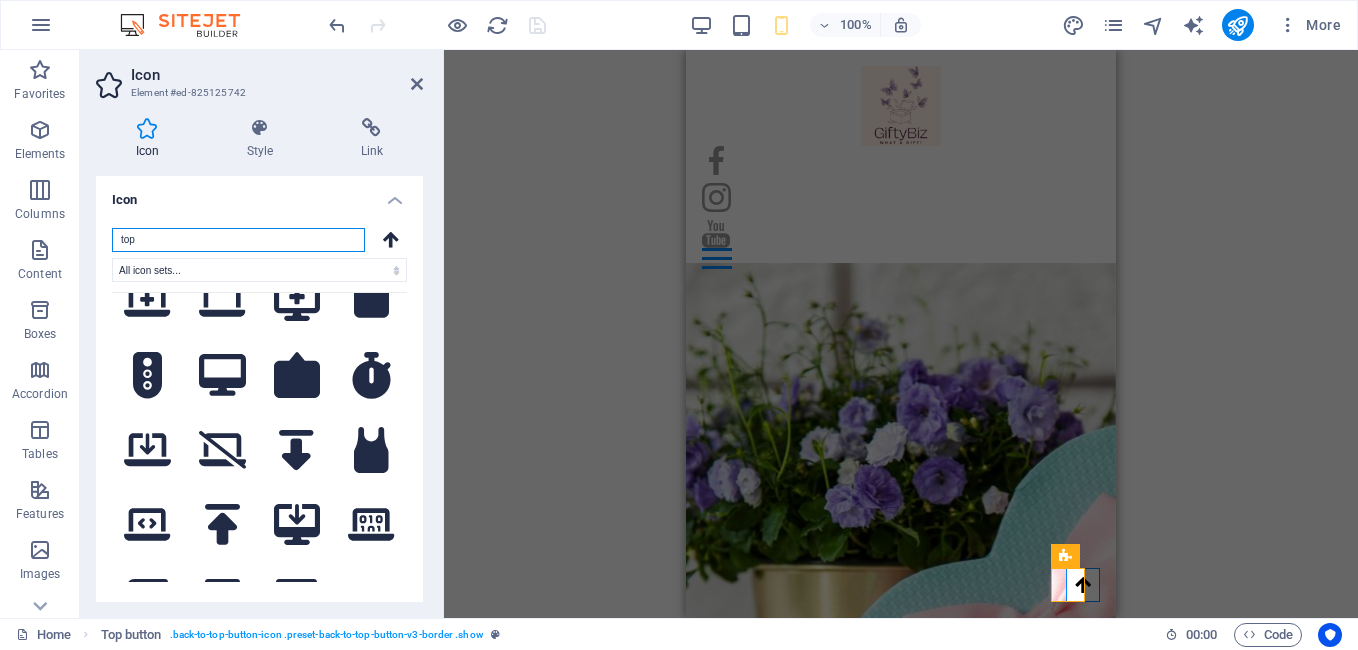 click on "top" at bounding box center (238, 240) 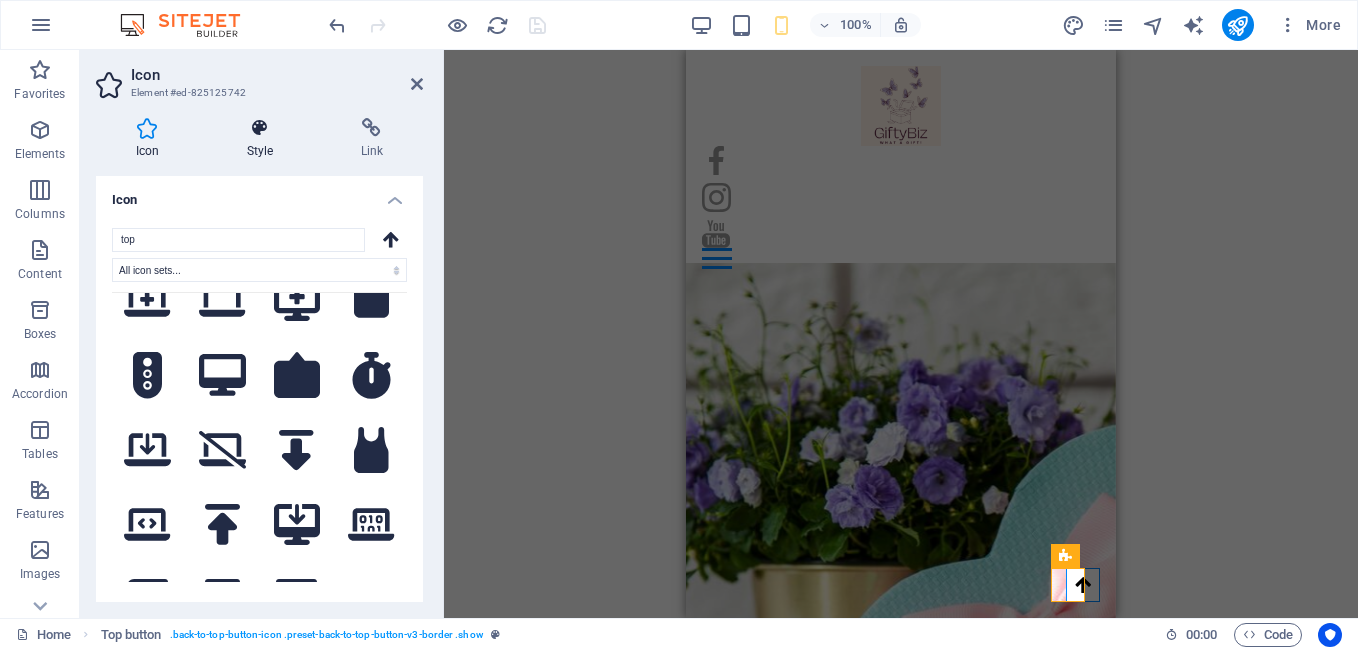 click on "Style" at bounding box center [264, 139] 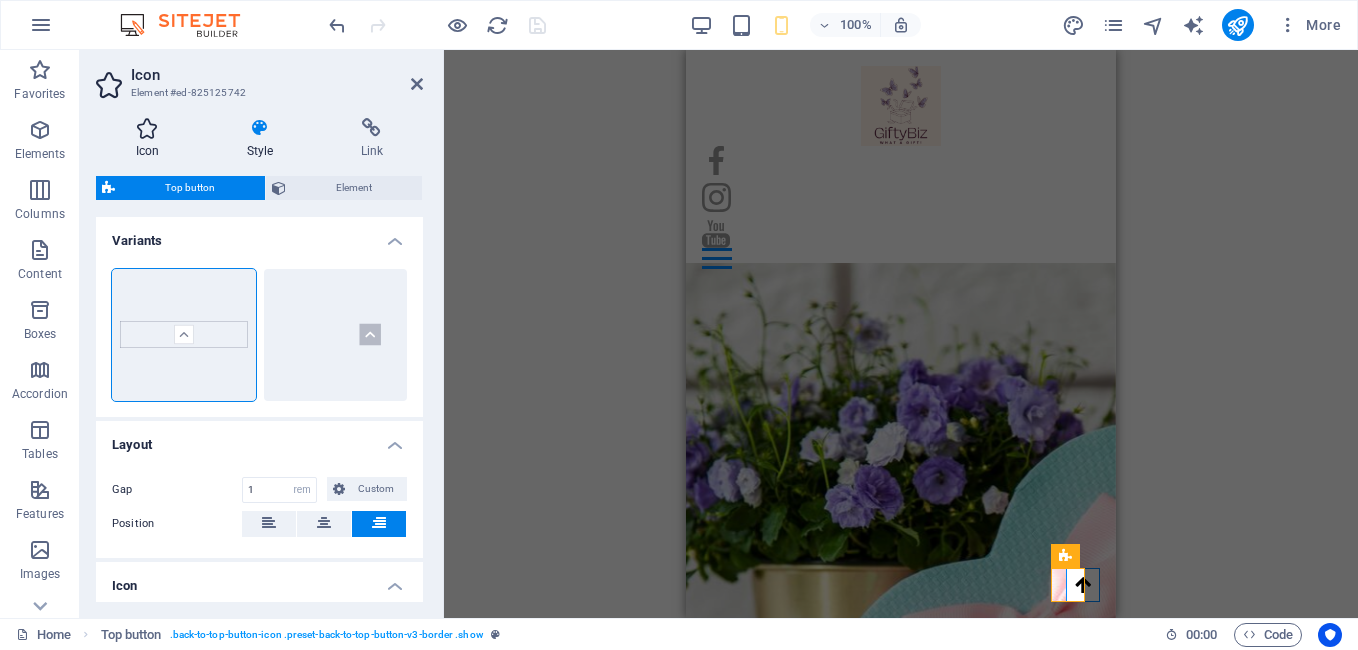 click at bounding box center [147, 128] 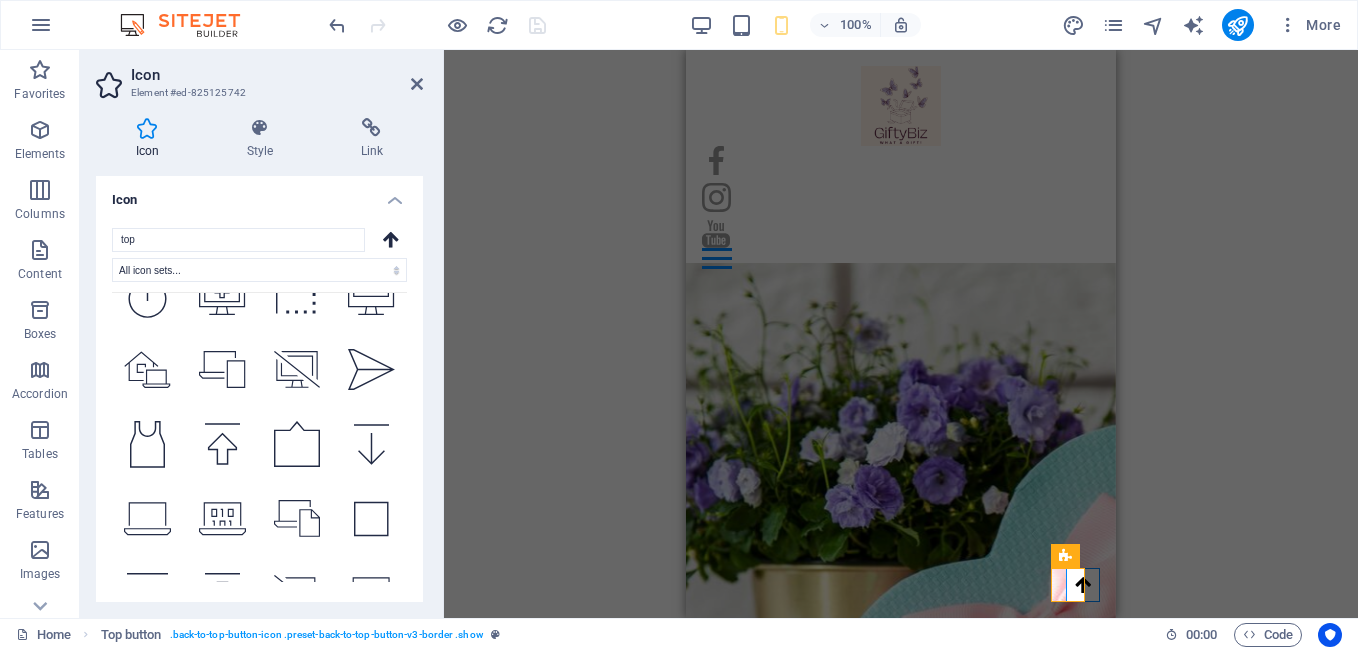 scroll, scrollTop: 4955, scrollLeft: 0, axis: vertical 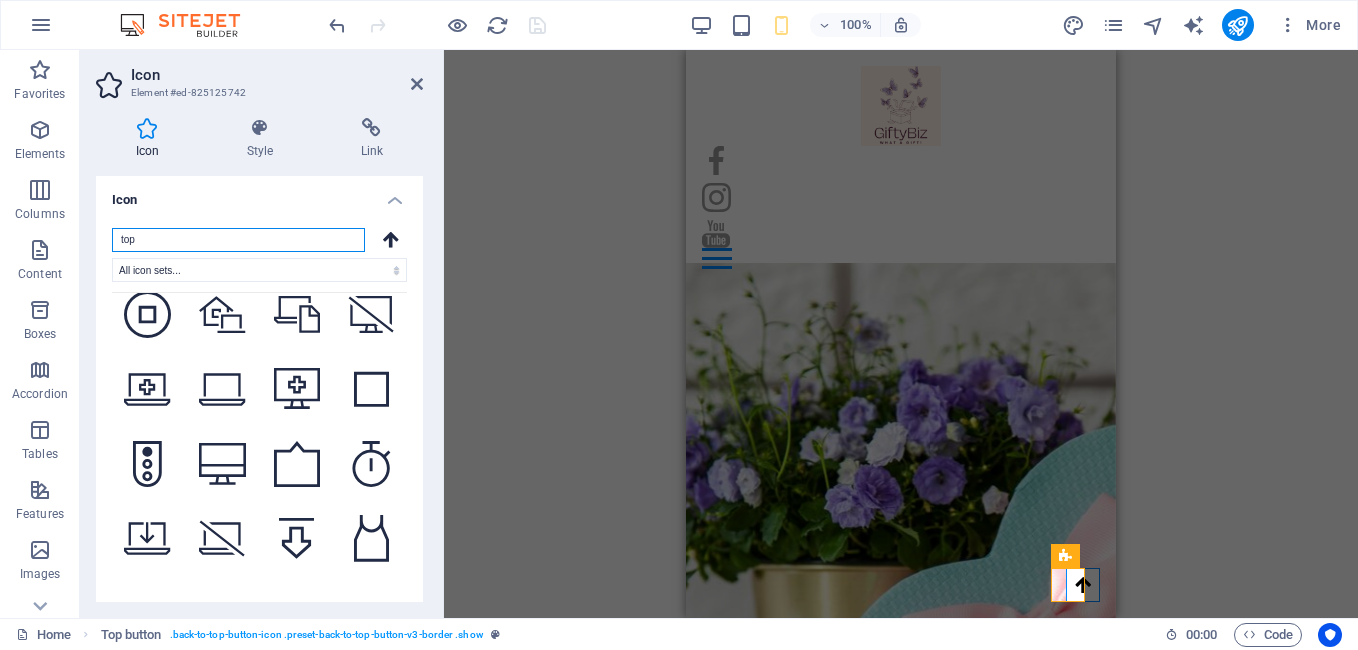 click on "top" at bounding box center (238, 240) 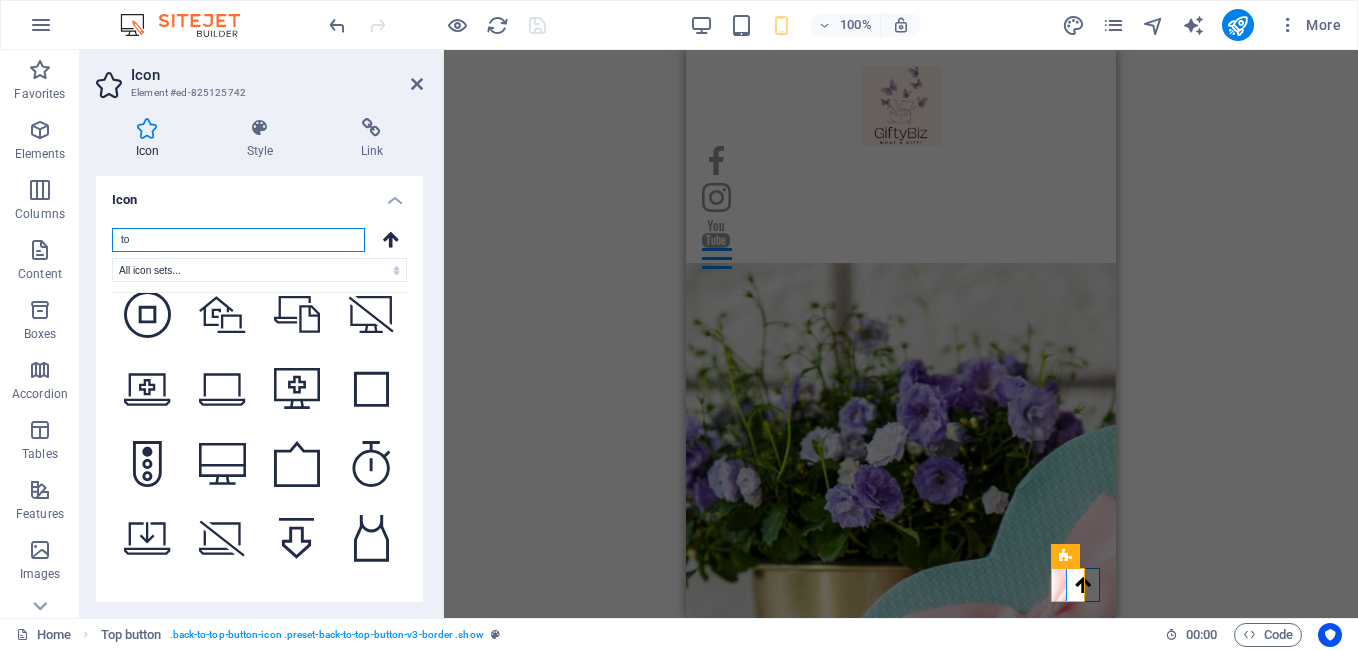 type on "t" 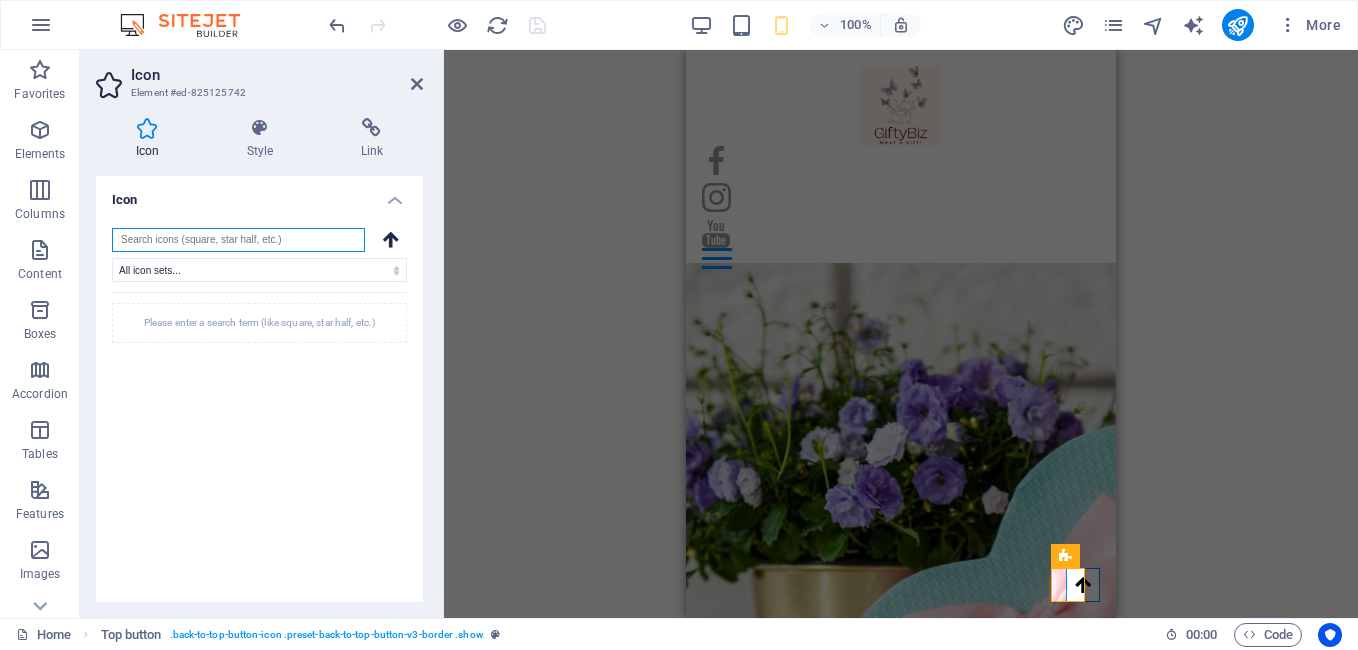 scroll, scrollTop: 0, scrollLeft: 0, axis: both 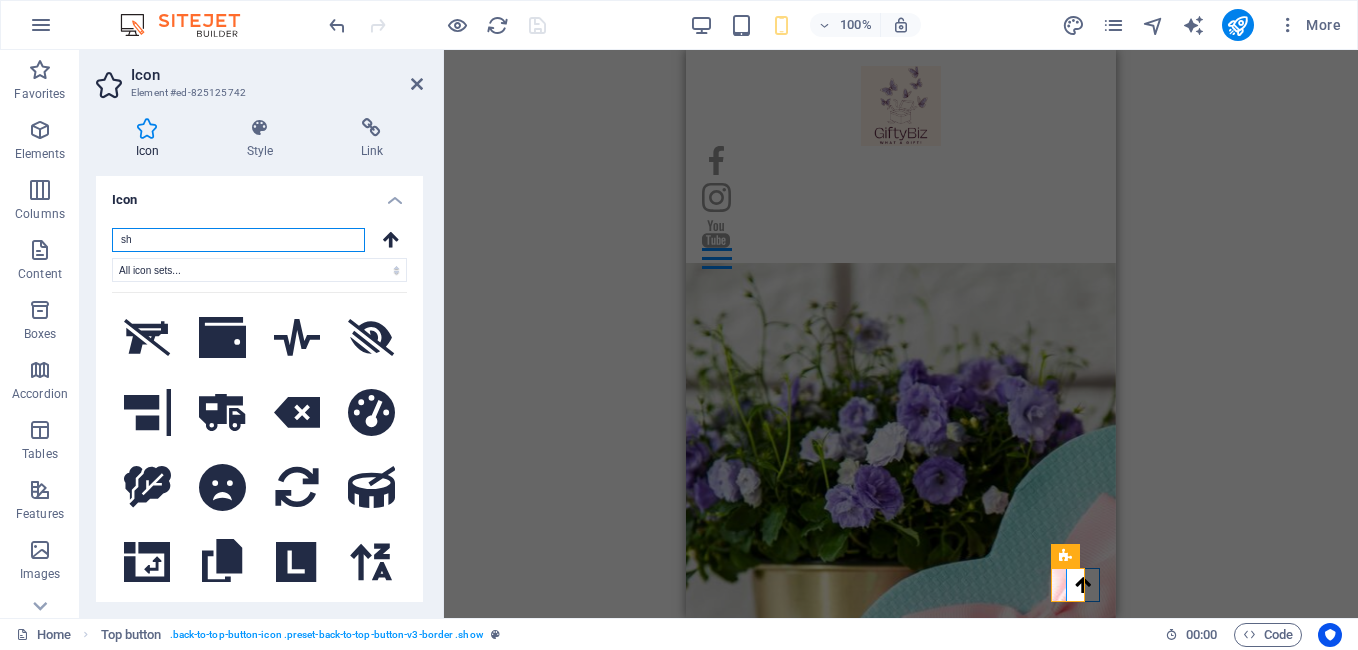 type on "s" 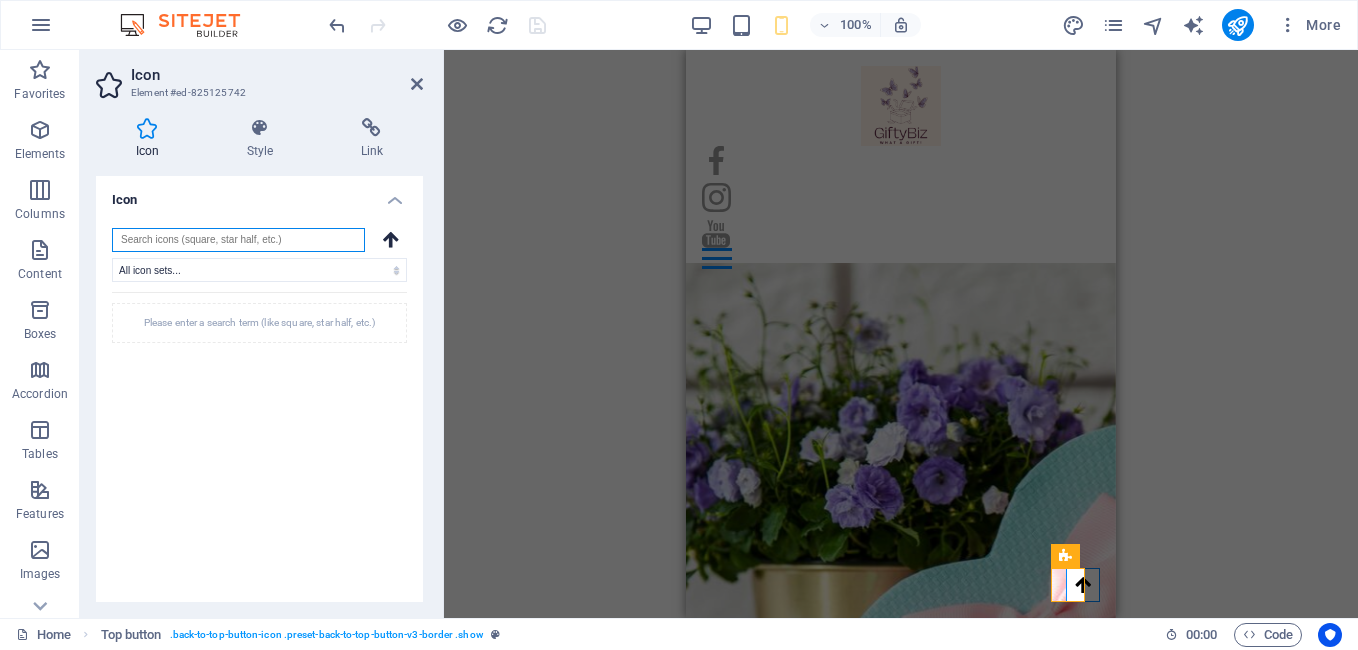 scroll, scrollTop: 0, scrollLeft: 0, axis: both 